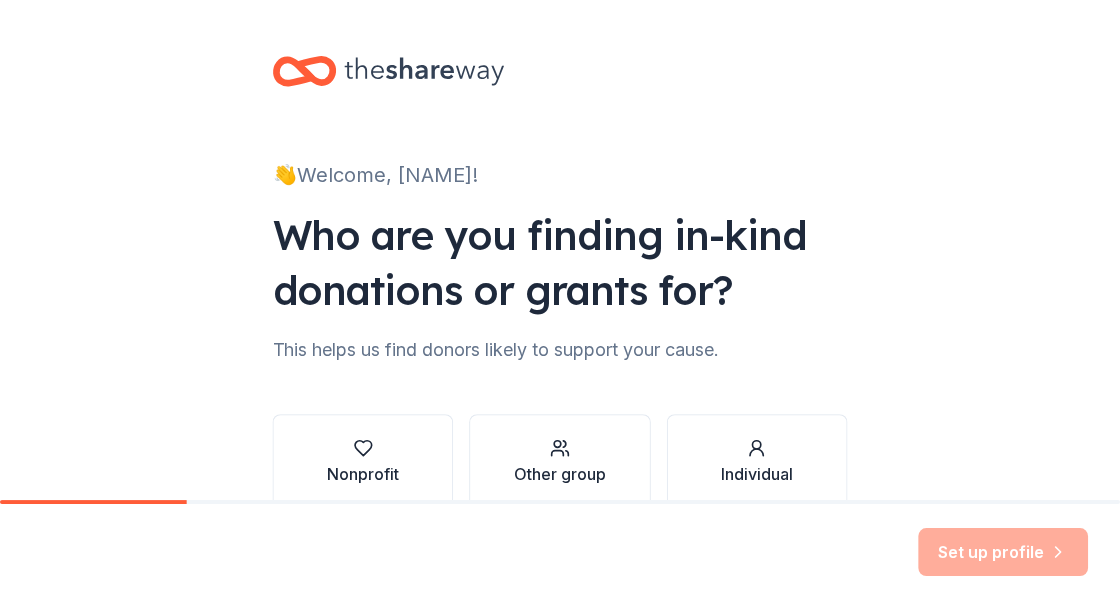 scroll, scrollTop: 0, scrollLeft: 0, axis: both 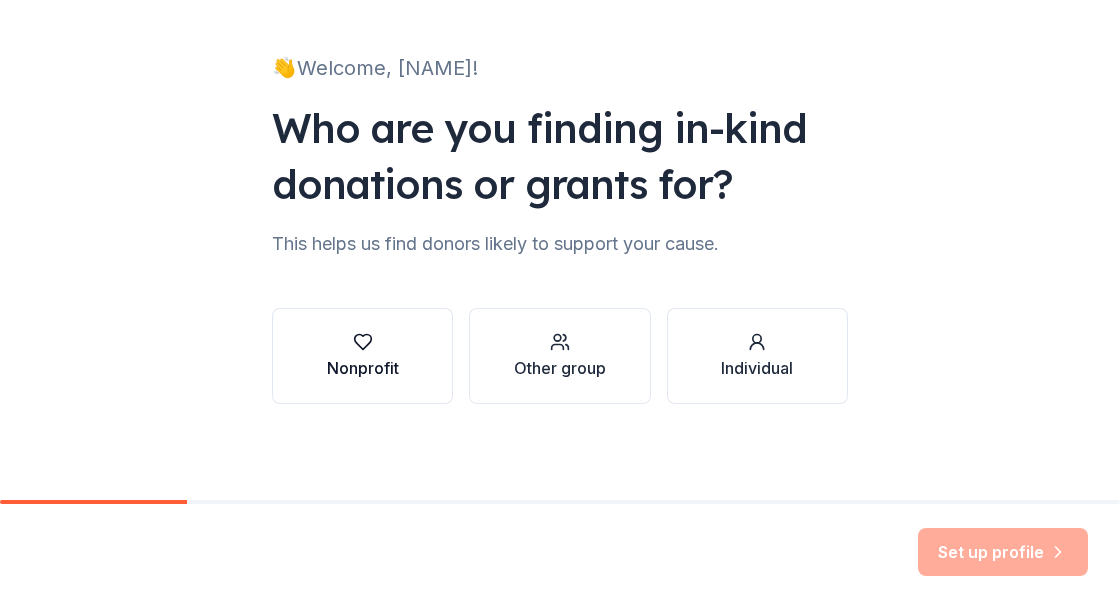 click on "Nonprofit" at bounding box center [363, 356] 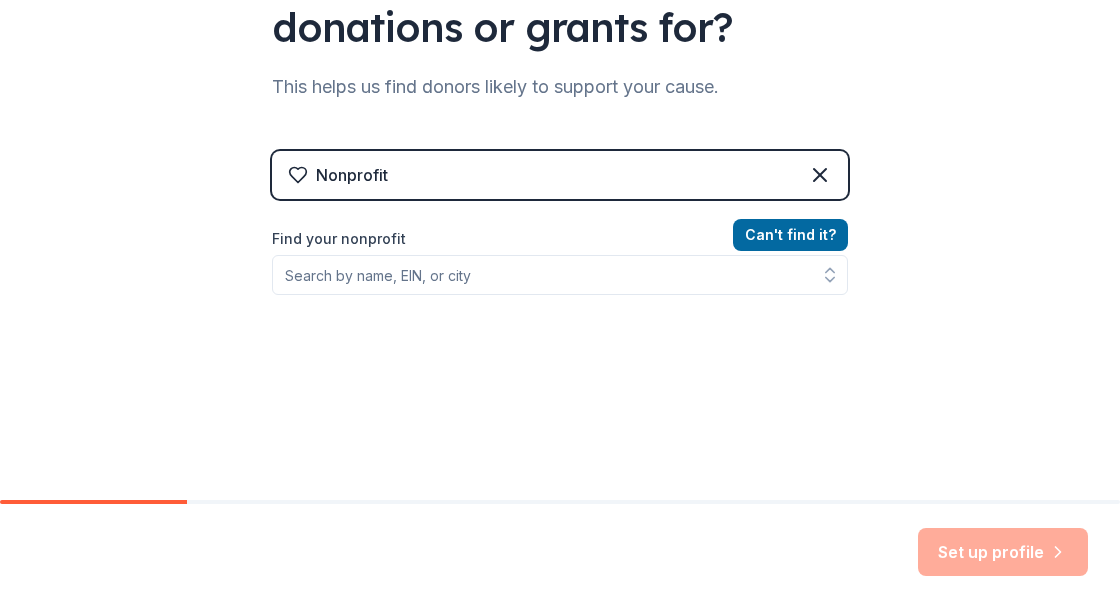 scroll, scrollTop: 300, scrollLeft: 0, axis: vertical 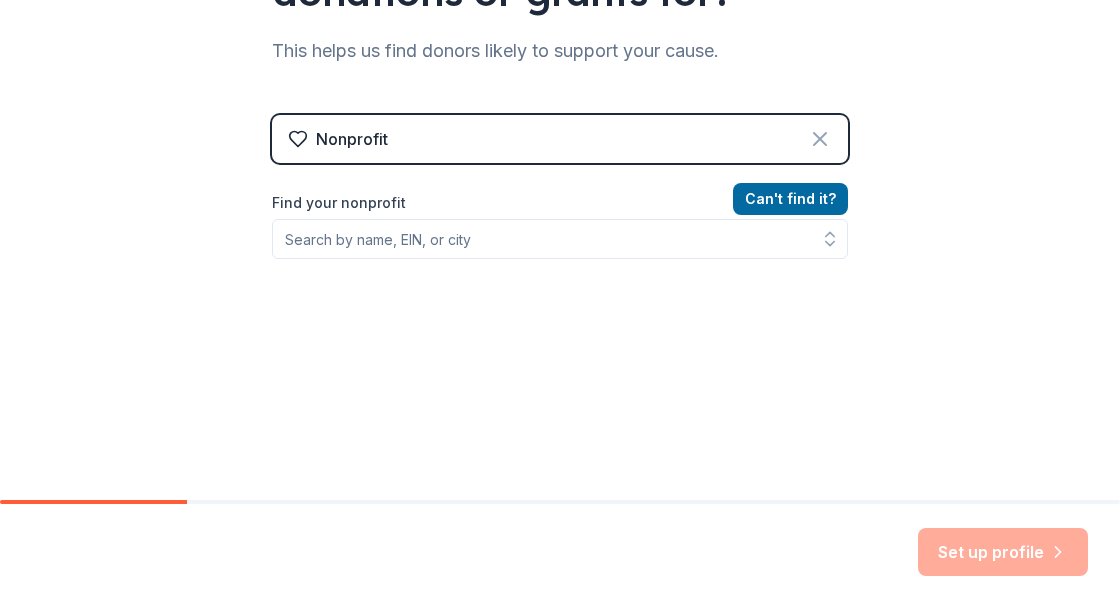click 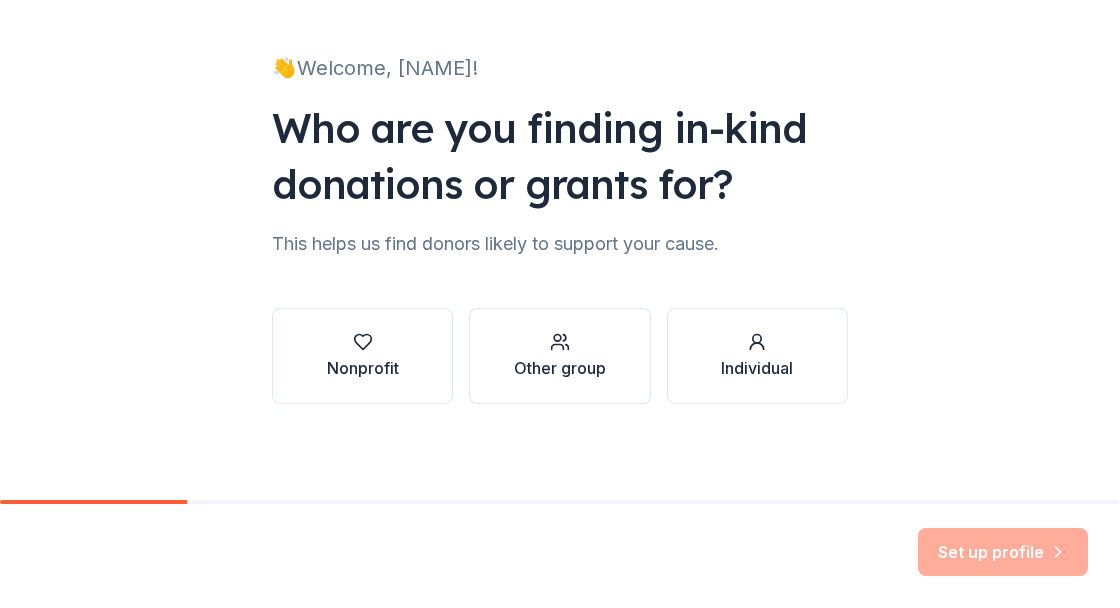 scroll, scrollTop: 274, scrollLeft: 0, axis: vertical 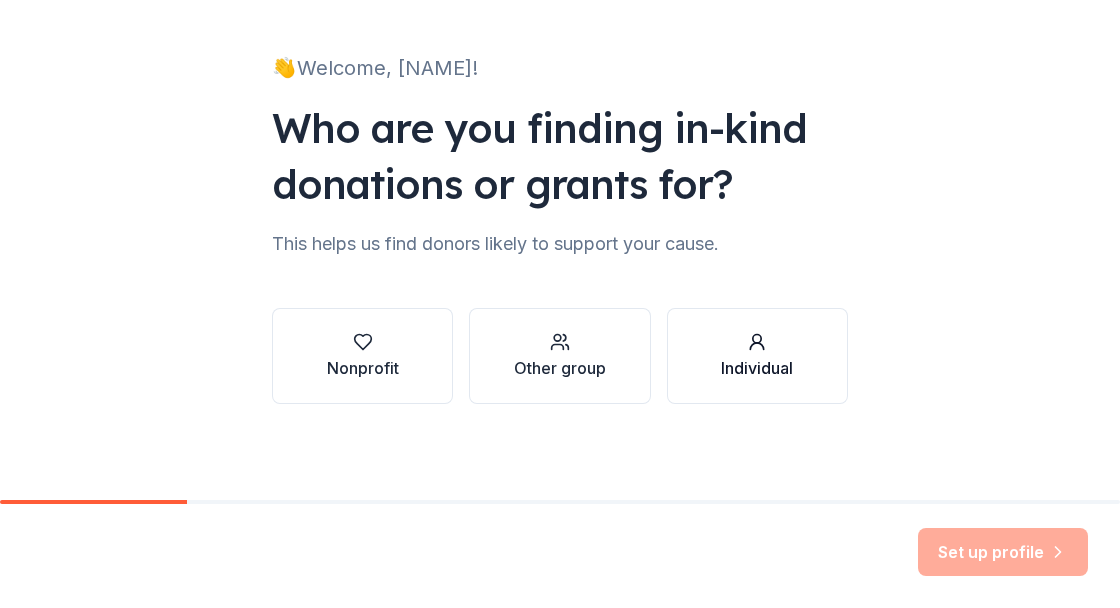 click 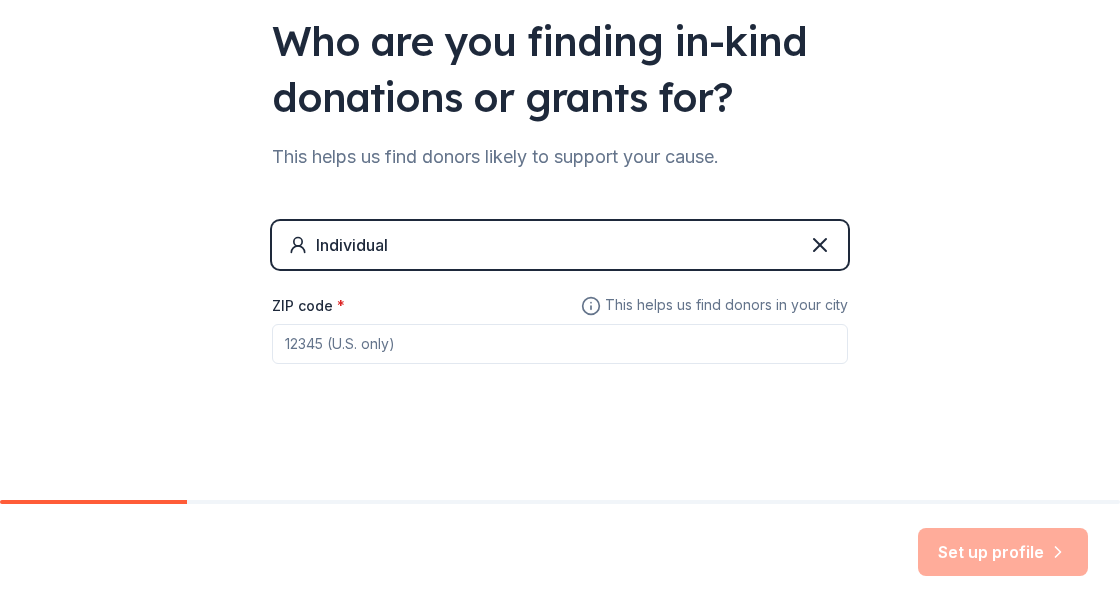 click on "ZIP code *" at bounding box center (560, 344) 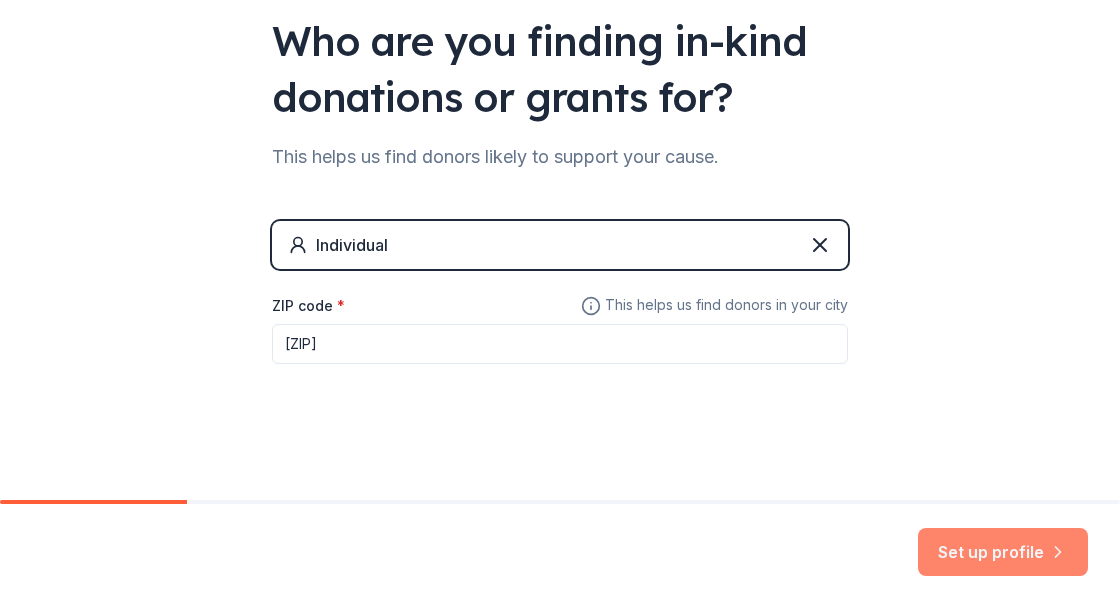 type on "30083" 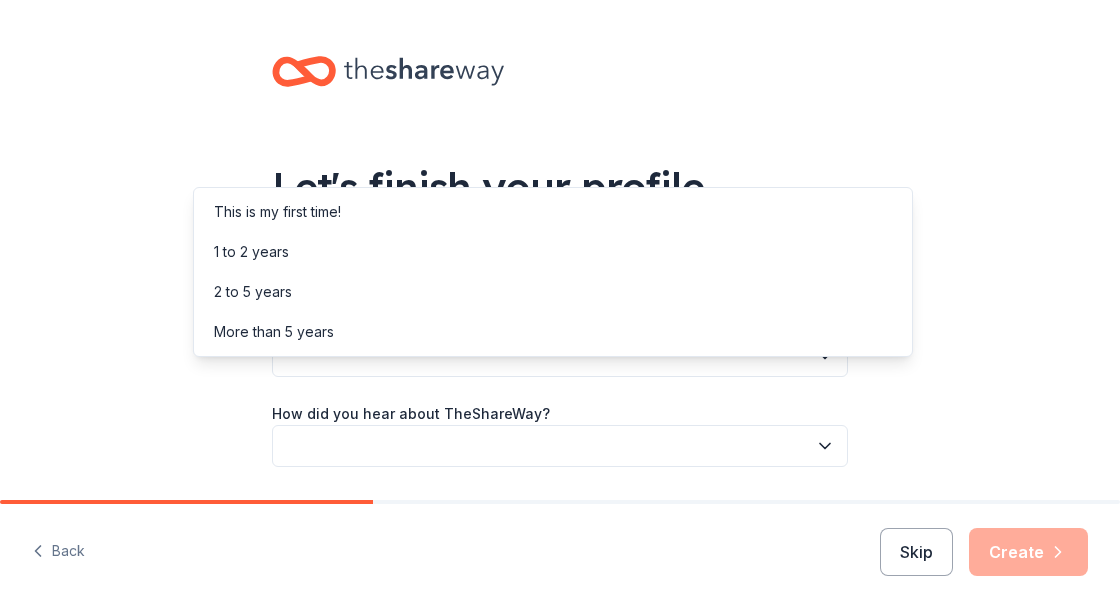 click 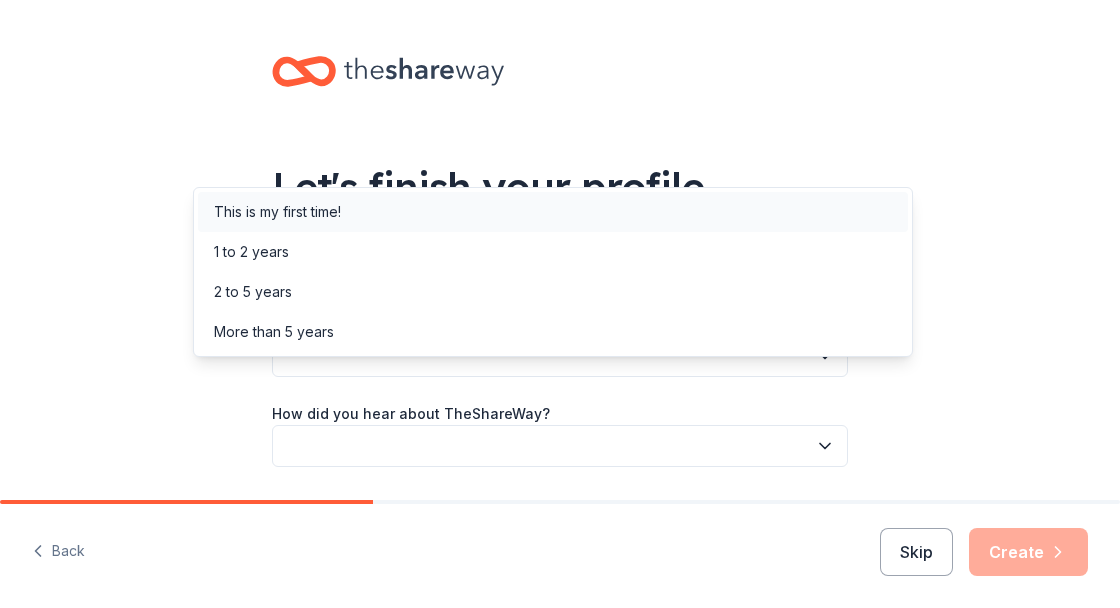 click on "This is my first time!" at bounding box center [277, 212] 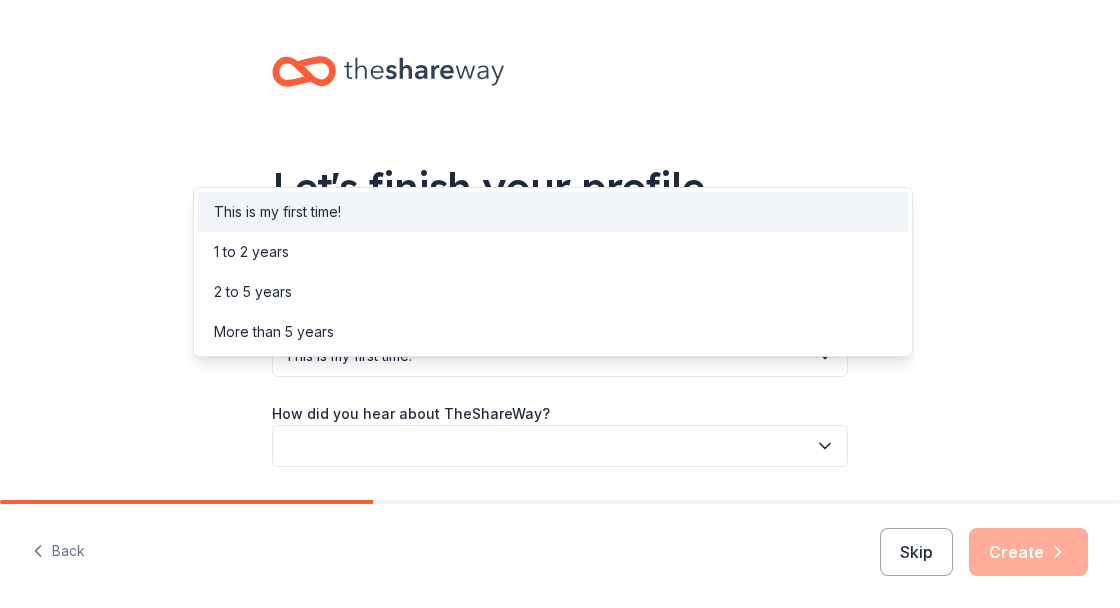 click 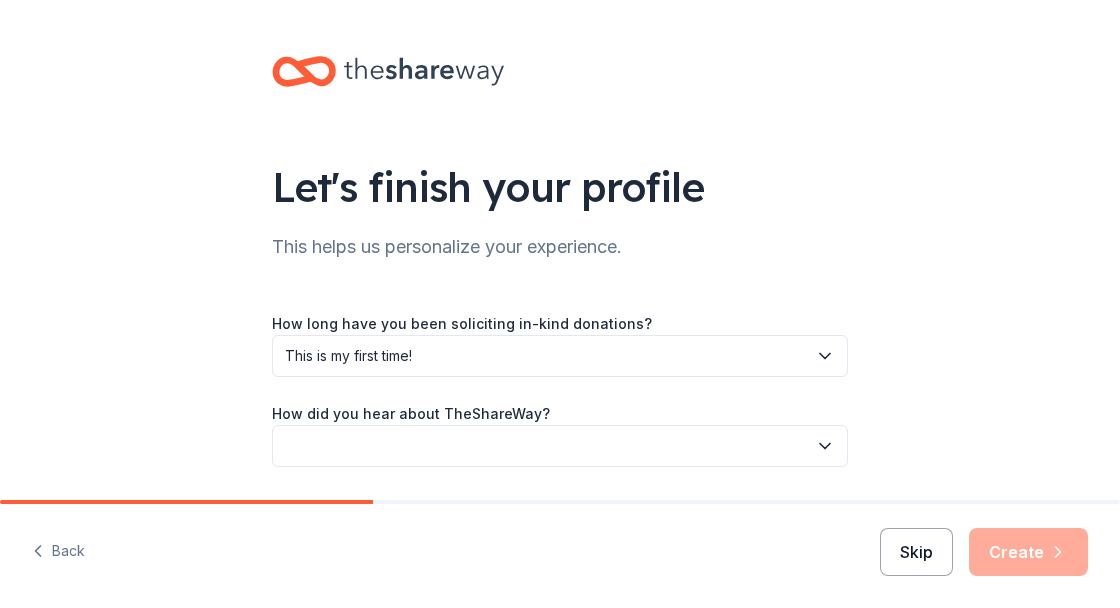 click on "Skip" at bounding box center [916, 552] 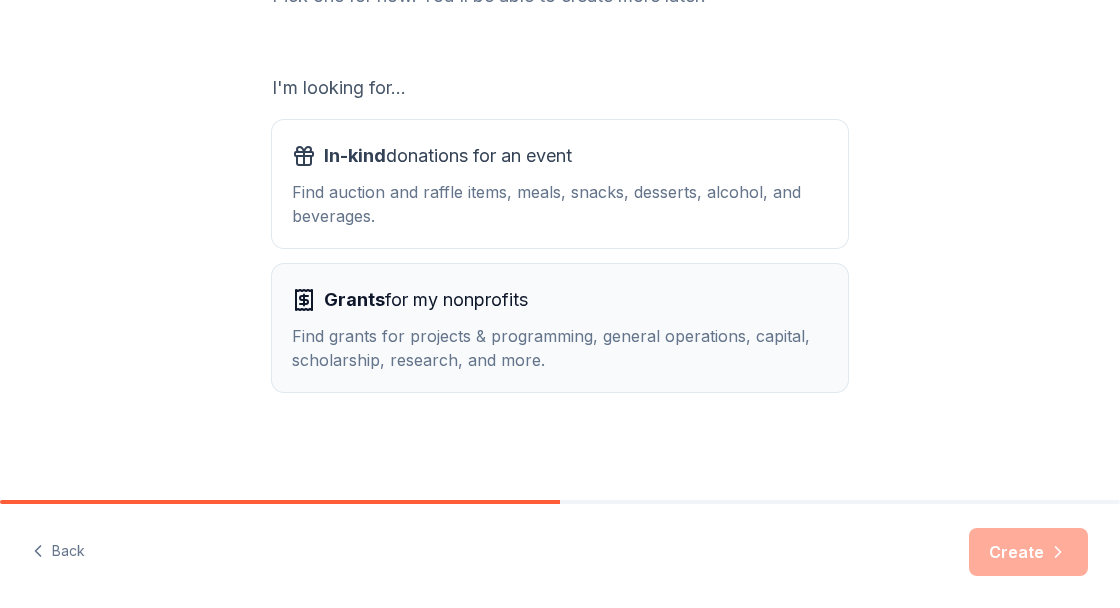 scroll, scrollTop: 500, scrollLeft: 0, axis: vertical 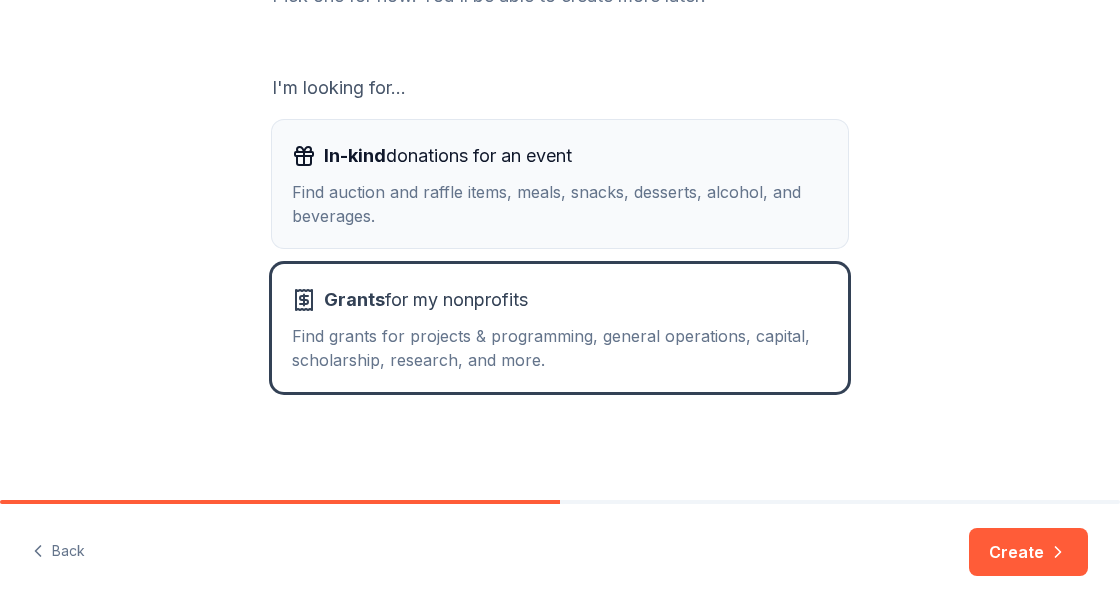 click on "Find auction and raffle items, meals, snacks, desserts, alcohol, and beverages." at bounding box center (560, 204) 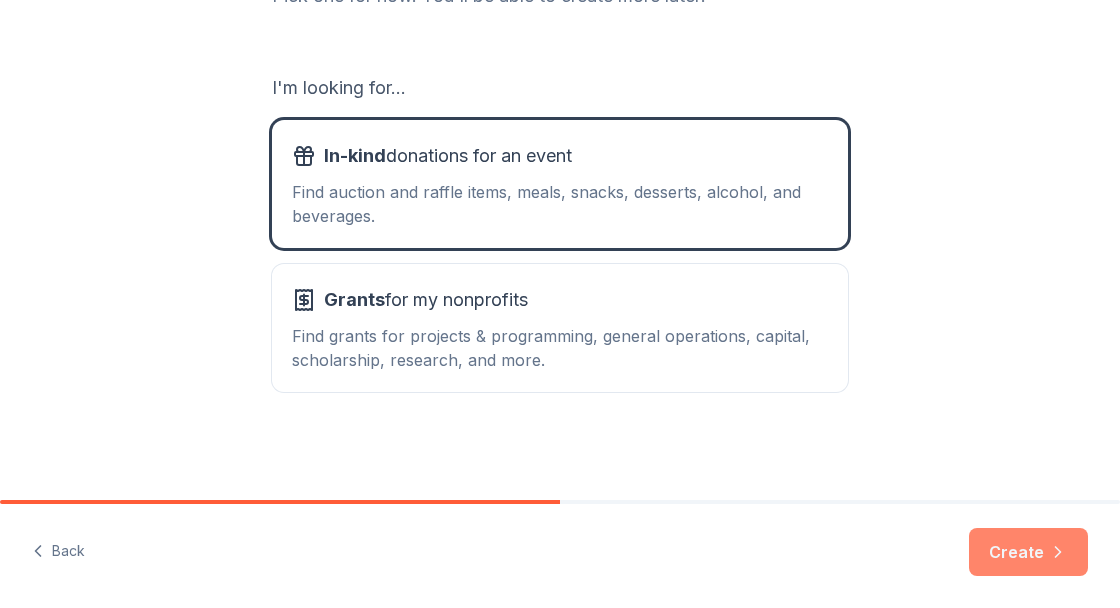 click on "Create" at bounding box center [1028, 552] 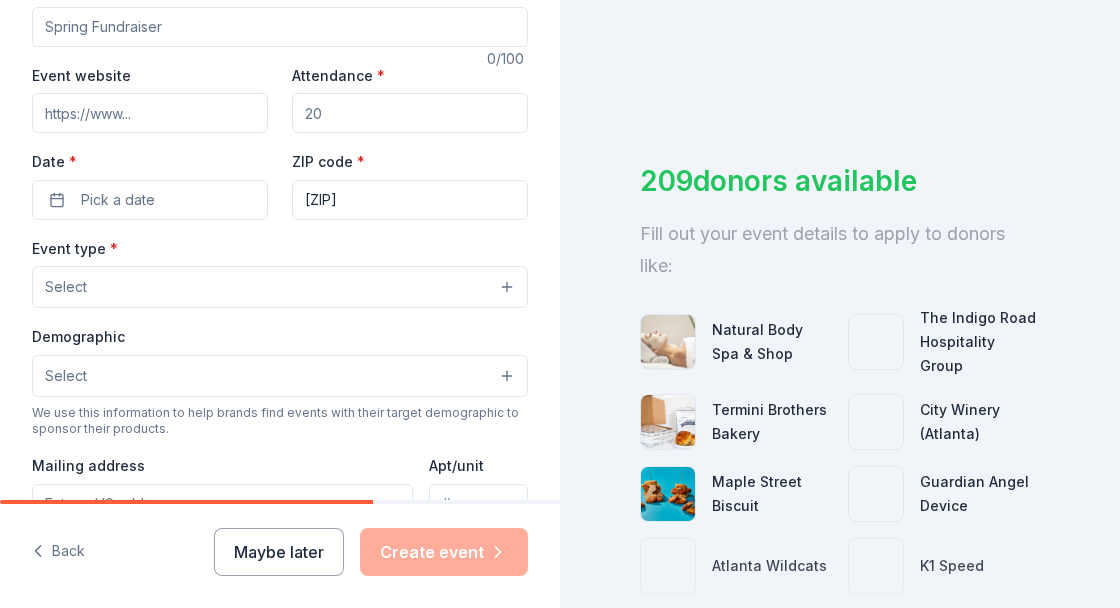 scroll, scrollTop: 300, scrollLeft: 0, axis: vertical 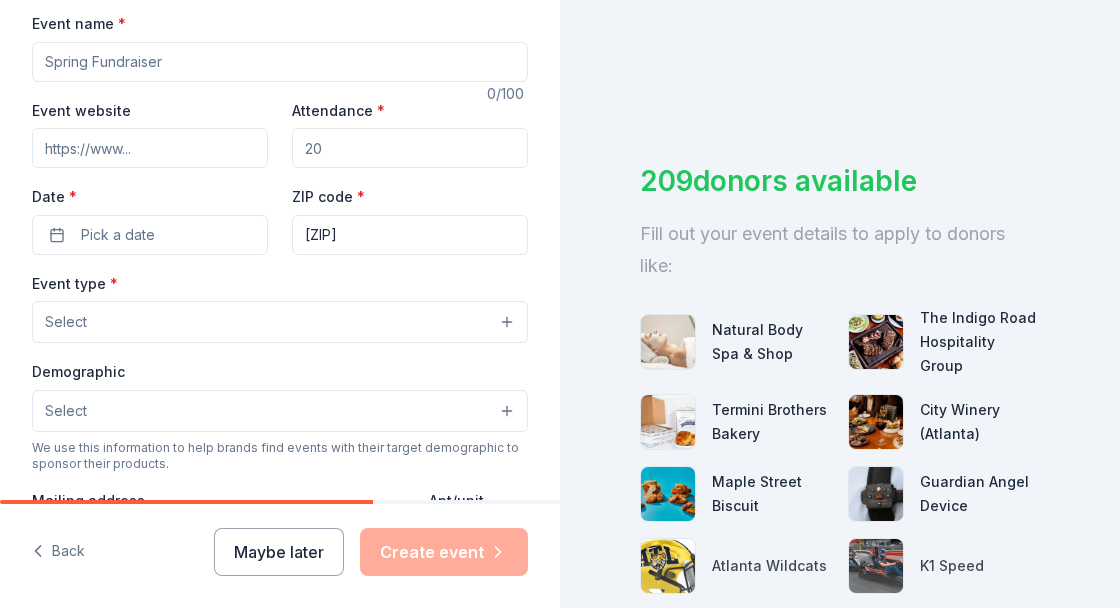 click on "Event name *" at bounding box center (280, 62) 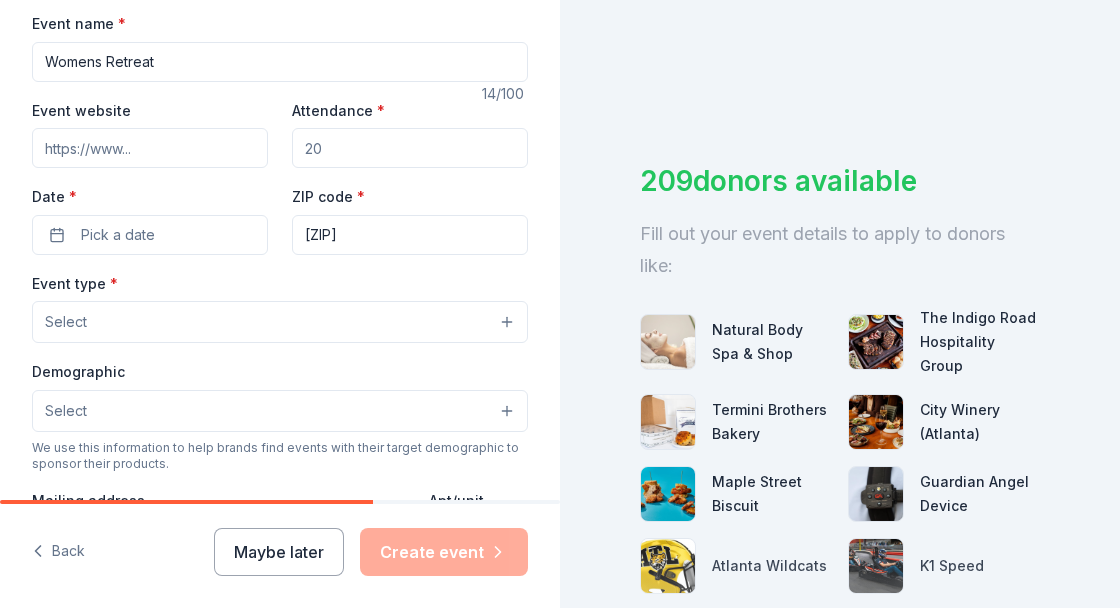 type on "Womens Retreat" 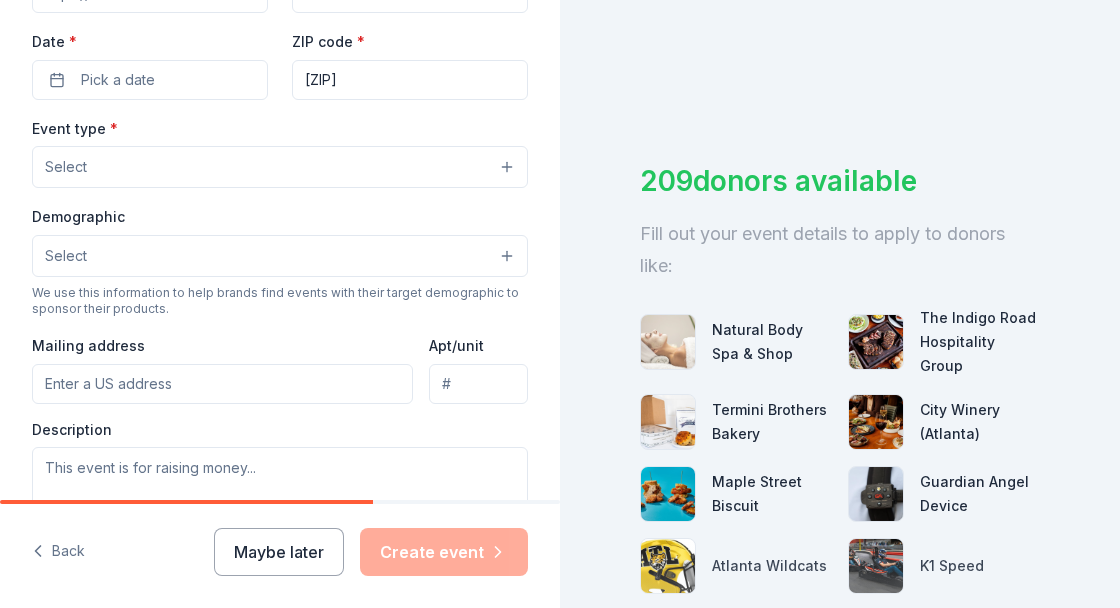 scroll, scrollTop: 500, scrollLeft: 0, axis: vertical 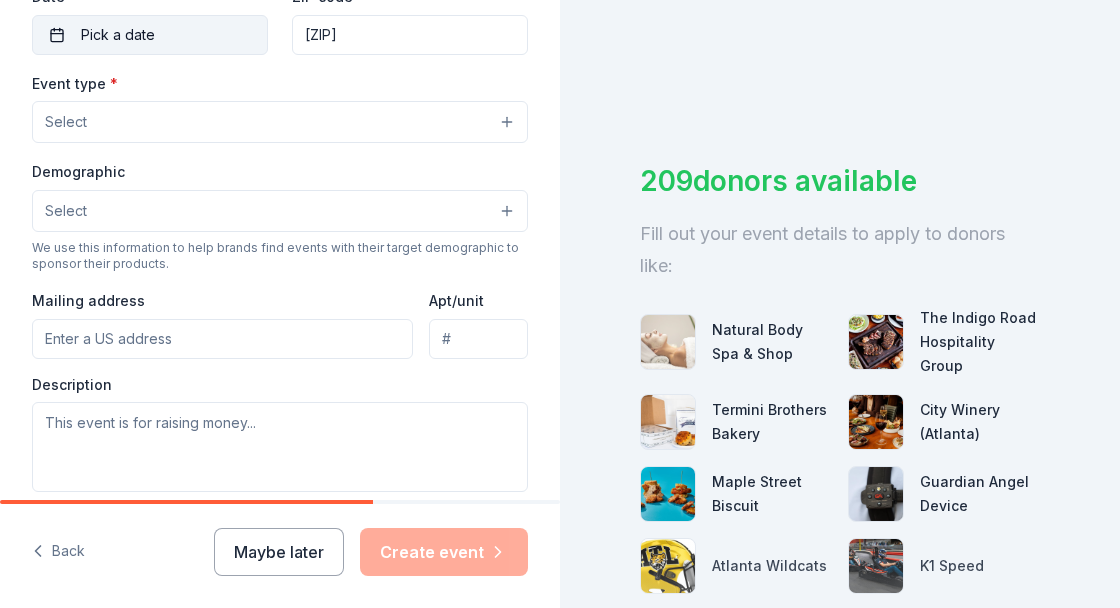 type on "80" 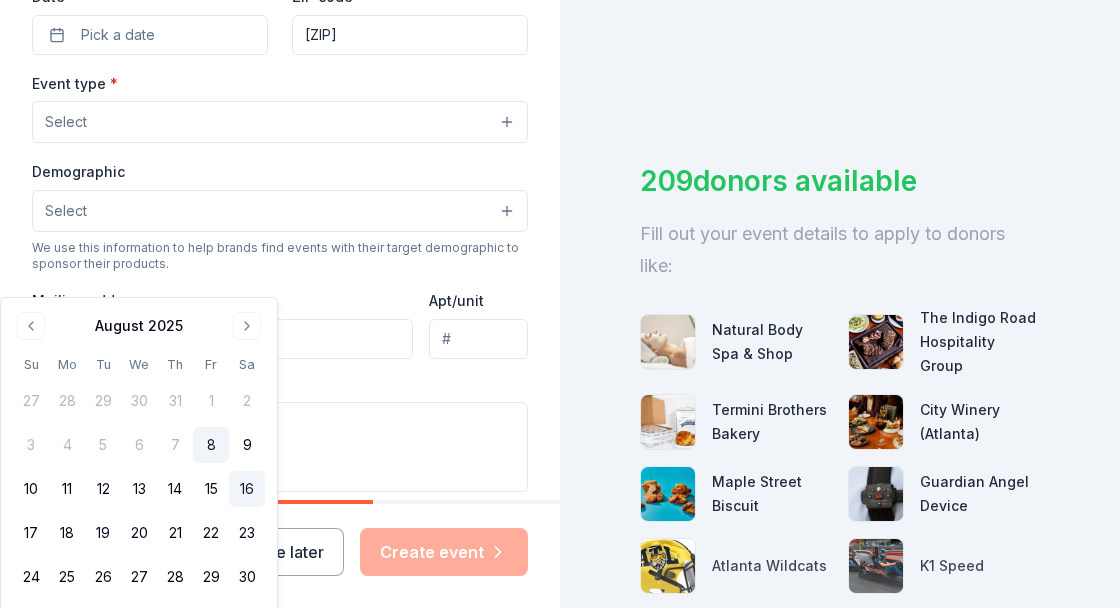 click on "16" at bounding box center (247, 489) 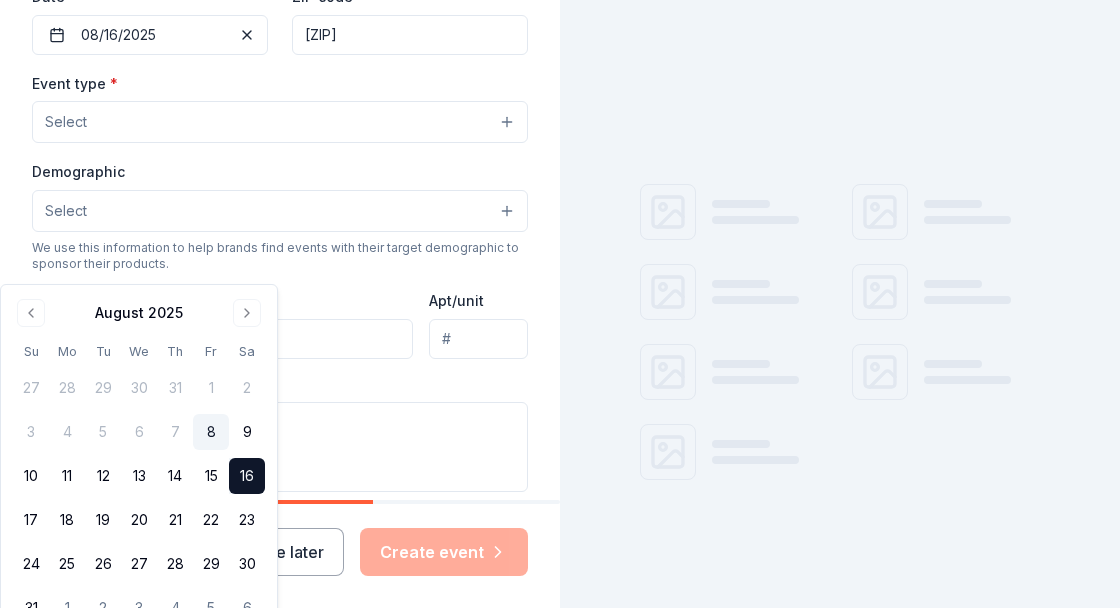 scroll, scrollTop: 600, scrollLeft: 0, axis: vertical 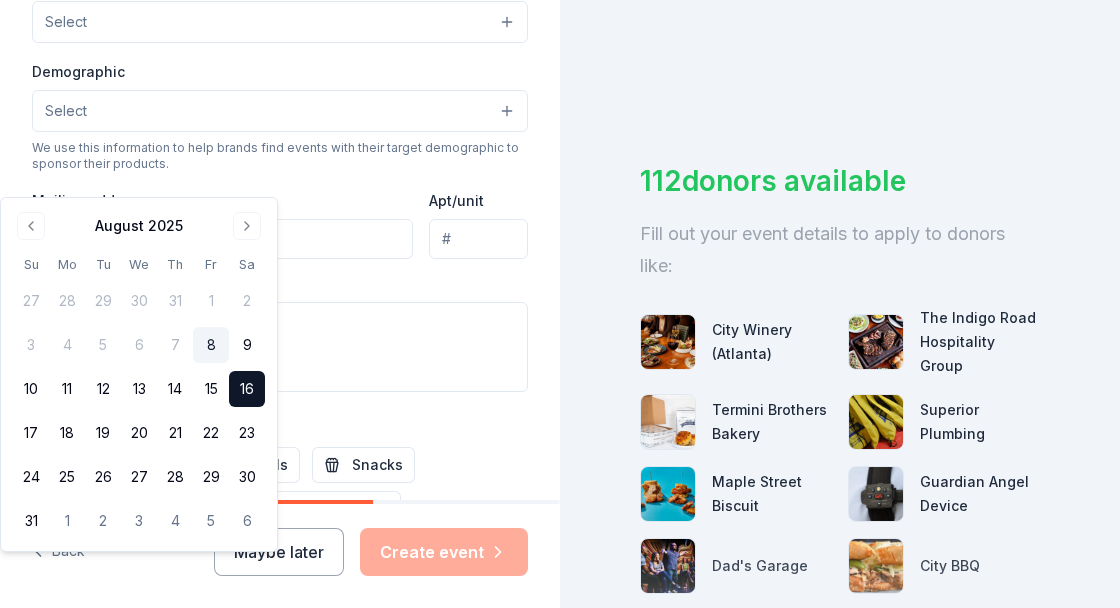 click on "Select" at bounding box center [280, 22] 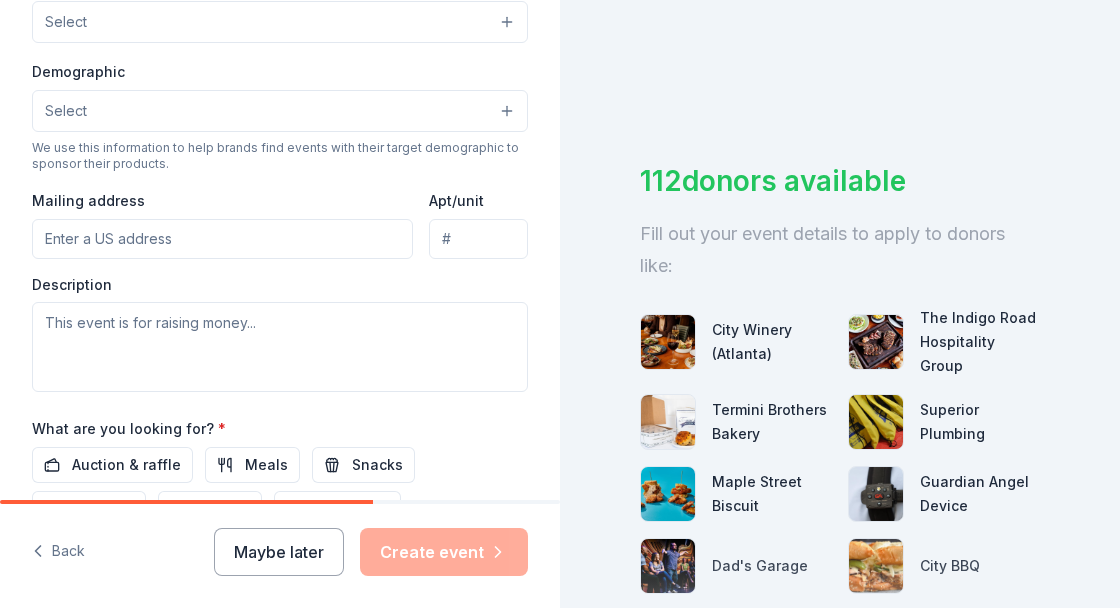 click on "Select" at bounding box center [280, 22] 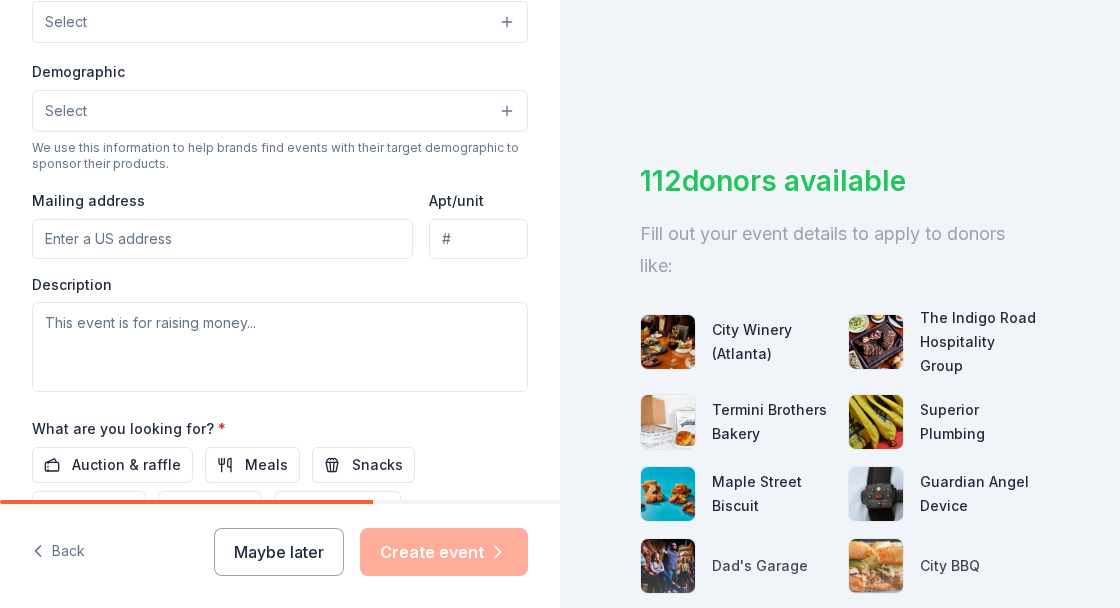 click on "Select" at bounding box center [280, 22] 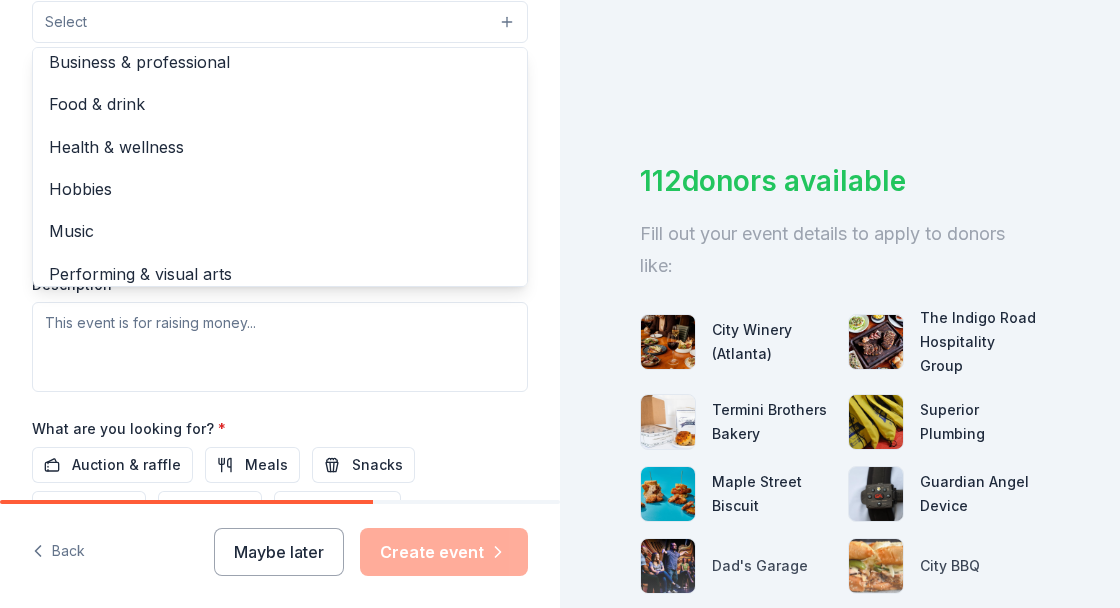 scroll, scrollTop: 83, scrollLeft: 0, axis: vertical 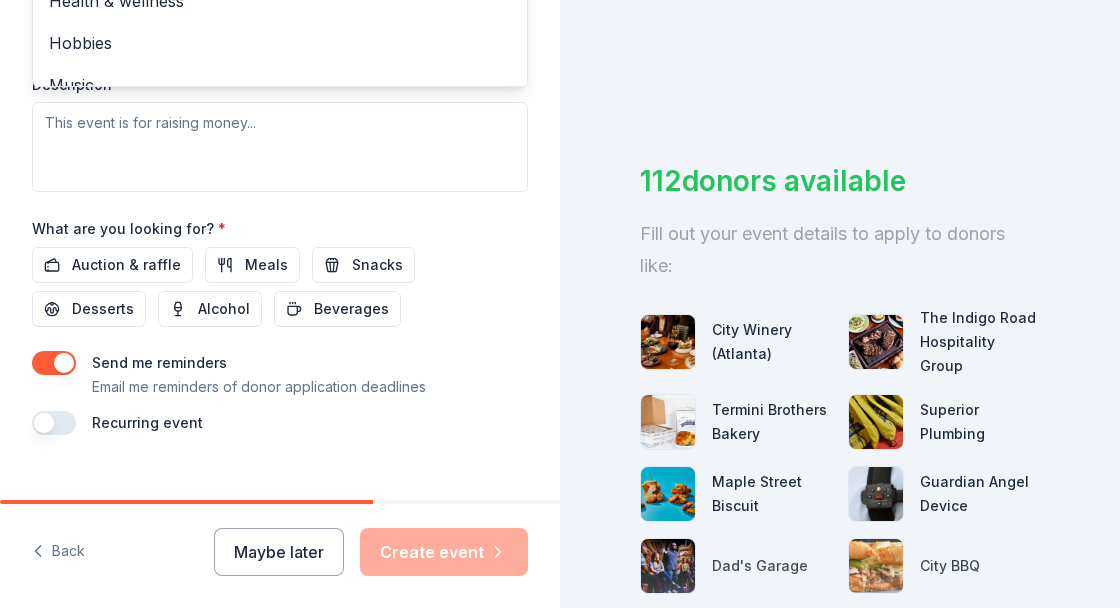 click on "Fundraiser" at bounding box center (280, -127) 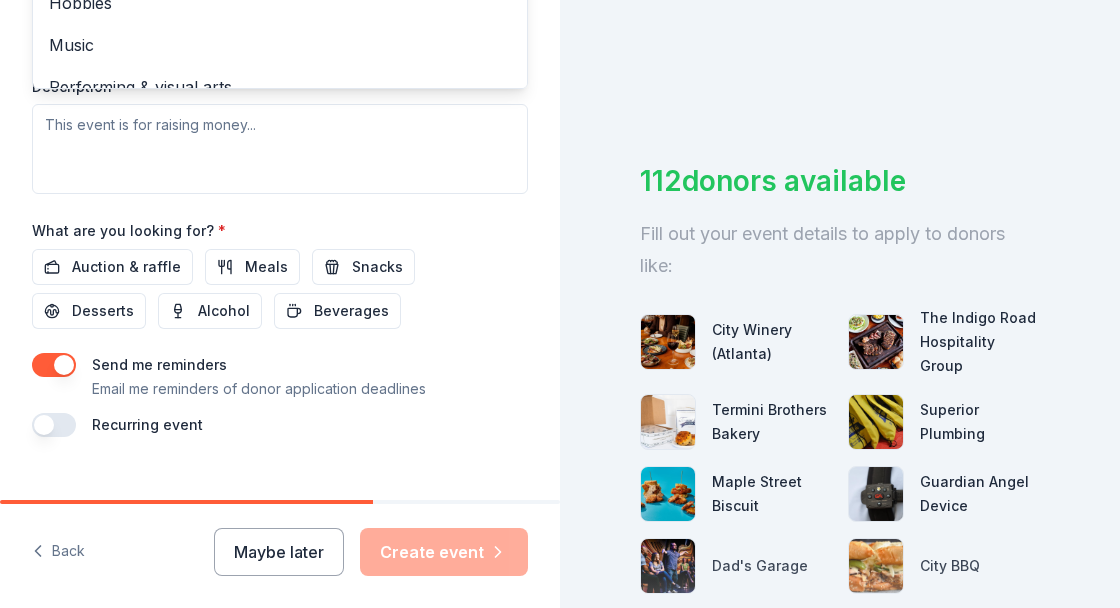 click on "Tell us about your event. We'll find in-kind donations you can apply for. Event name * Womens Retreat 14 /100 Event website Attendance * 80 Date * 08/16/2025 ZIP code * 30083 Event type * Fundraiser Business & professional Food & drink Health & wellness Hobbies Music Performing & visual arts Demographic Select We use this information to help brands find events with their target demographic to sponsor their products. Mailing address Apt/unit Description What are you looking for? * Auction & raffle Meals Snacks Desserts Alcohol Beverages Send me reminders Email me reminders of donor application deadlines Recurring event Back Maybe later Create event 112  donors available Fill out your event details to apply to donors like: City Winery (Atlanta) The Indigo Road Hospitality Group Termini Brothers Bakery Superior Plumbing Maple Street Biscuit Guardian Angel Device Dad's Garage City BBQ Gourmet Gift Baskets Hudson Grille River Street Sweets Trekell Art Supply See more after you create your event!" at bounding box center [560, 304] 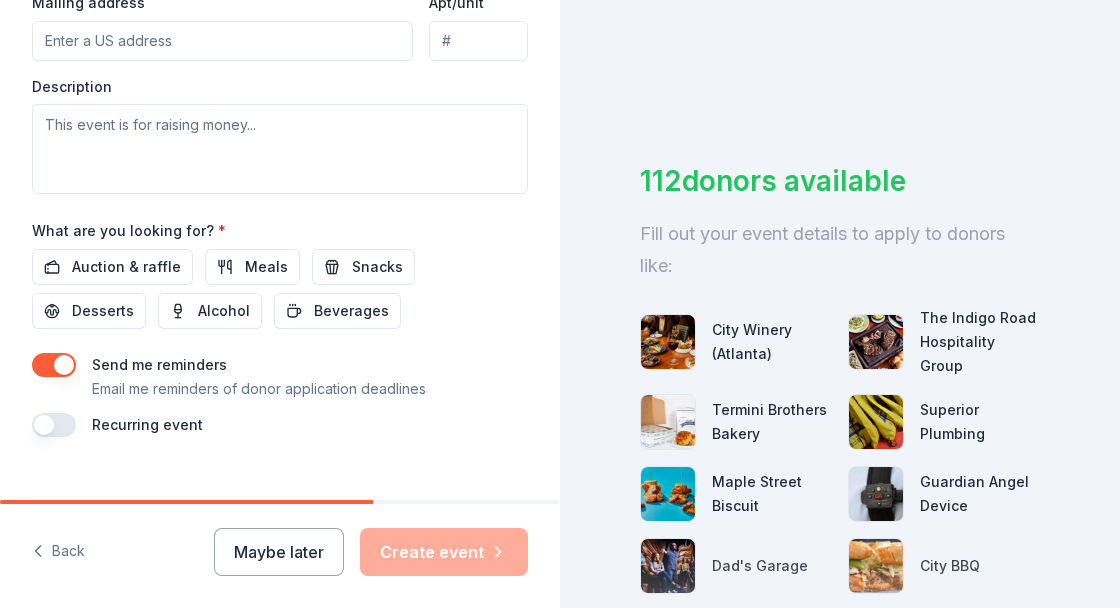 click on "Select" at bounding box center [280, -87] 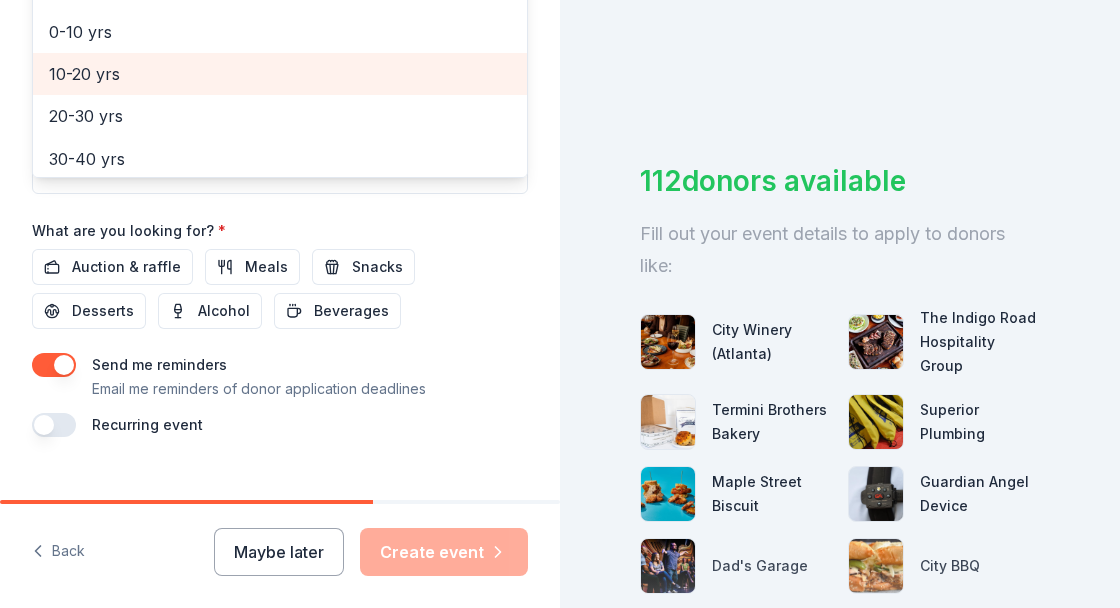 scroll, scrollTop: 101, scrollLeft: 0, axis: vertical 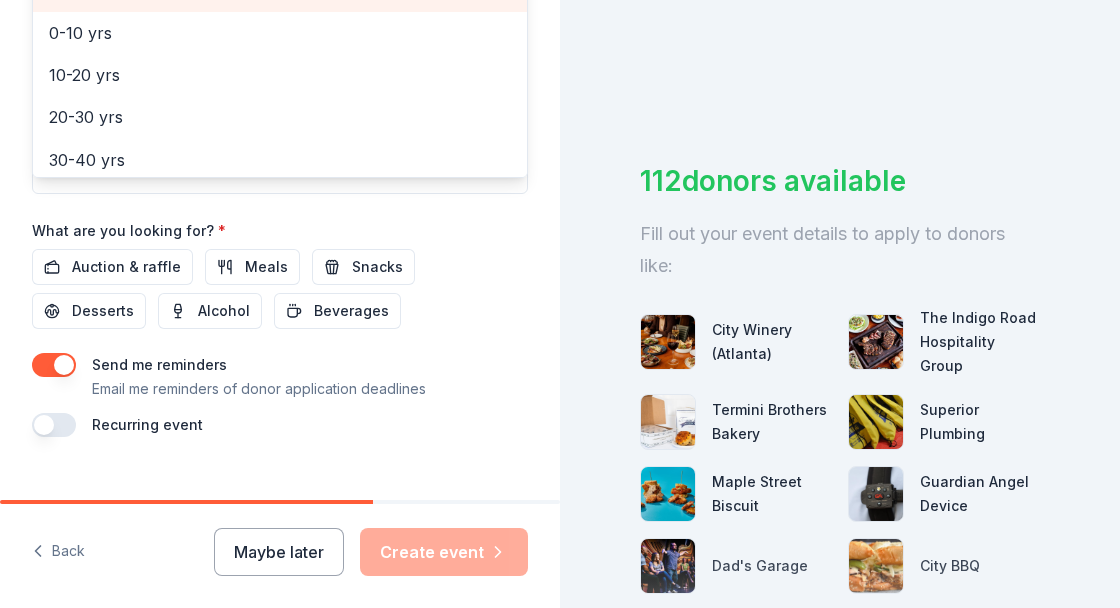 click on "All ages" at bounding box center [280, -10] 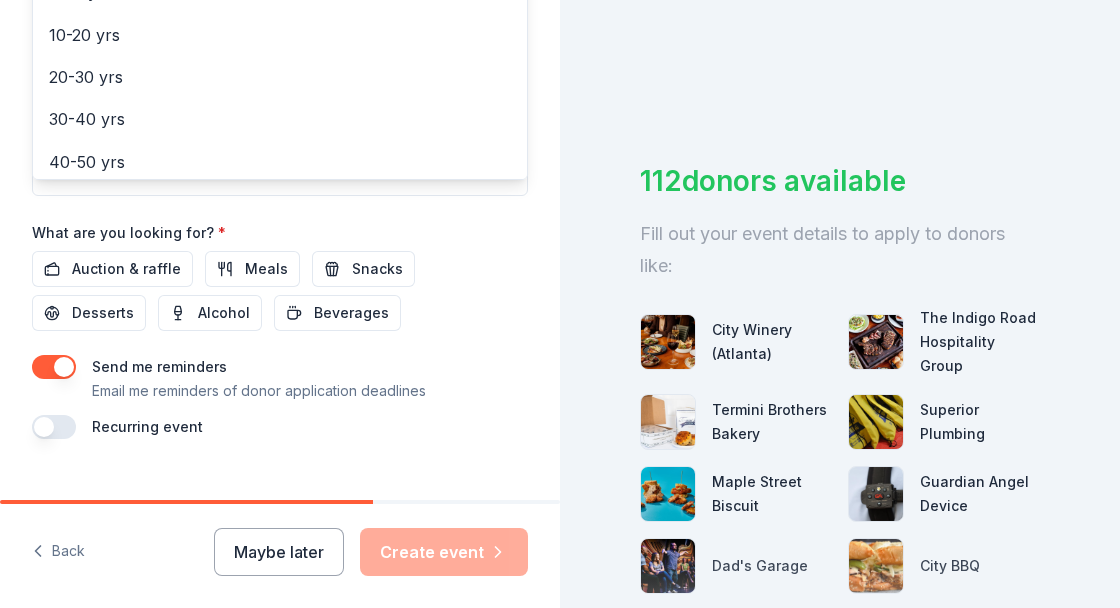 click on "Tell us about your event. We'll find in-kind donations you can apply for. Event name * Womens Retreat 14 /100 Event website Attendance * 80 Date * 08/16/2025 ZIP code * 30083 Event type * Fundraiser Demographic All ages All genders Mostly men Mostly women 0-10 yrs 10-20 yrs 20-30 yrs 30-40 yrs 40-50 yrs 50-60 yrs 60-70 yrs 70-80 yrs 80+ yrs We use this information to help brands find events with their target demographic to sponsor their products. Mailing address Apt/unit Description What are you looking for? * Auction & raffle Meals Snacks Desserts Alcohol Beverages Send me reminders Email me reminders of donor application deadlines Recurring event Back Maybe later Create event 112  donors available Fill out your event details to apply to donors like: City Winery (Atlanta) The Indigo Road Hospitality Group Termini Brothers Bakery Superior Plumbing Maple Street Biscuit Guardian Angel Device Dad's Garage City BBQ Gourmet Gift Baskets Hudson Grille River Street Sweets Trekell Art Supply" at bounding box center [560, 304] 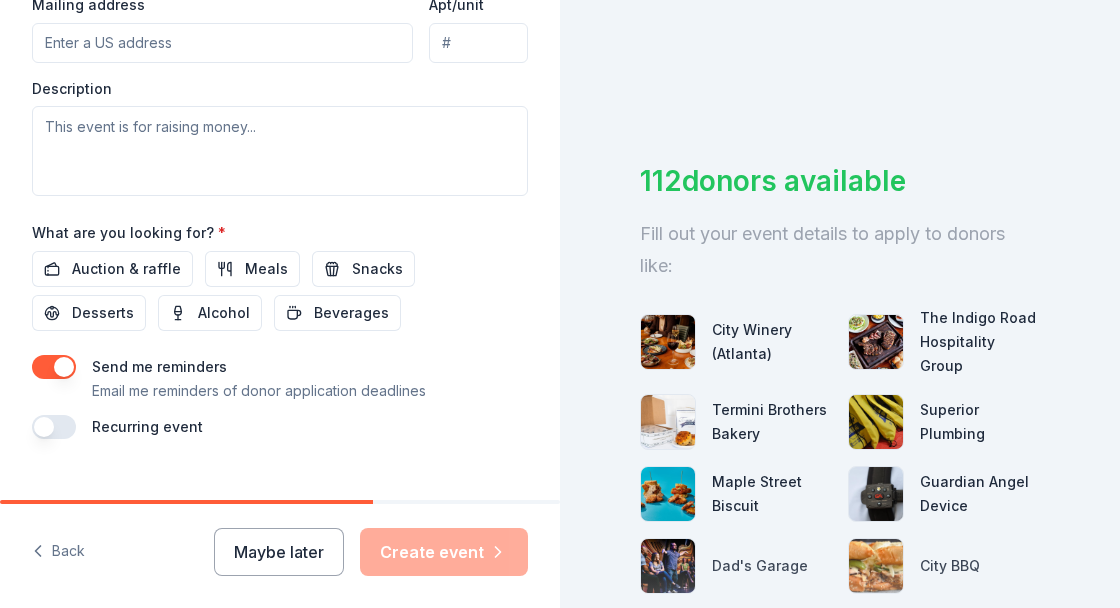 click on "Mailing address" at bounding box center [222, 43] 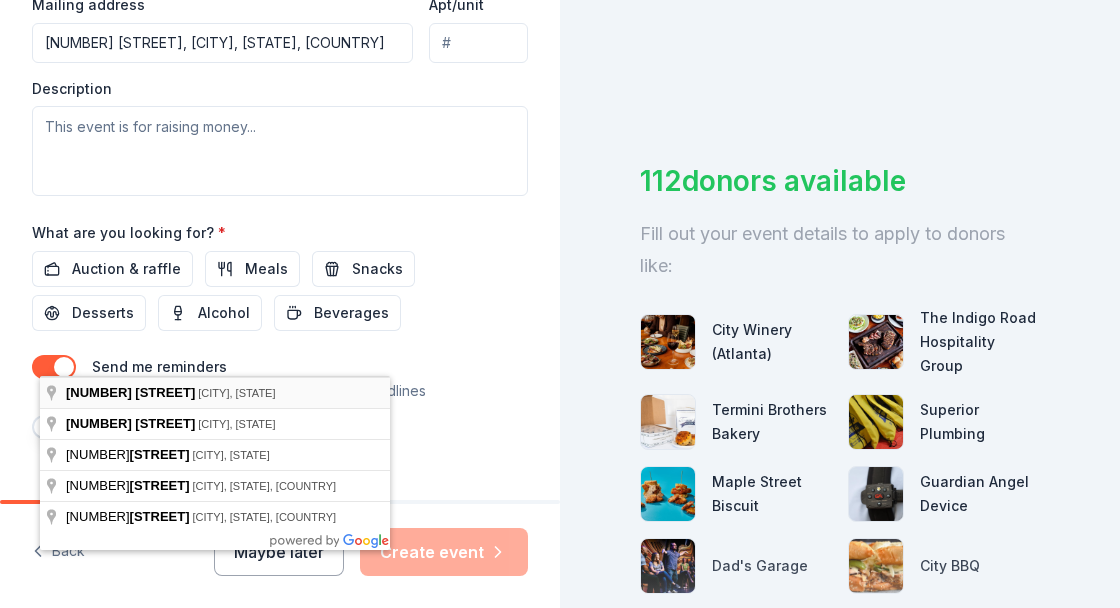 type on "994 Bramwell Lane, Stone Mountain, GA, 30083" 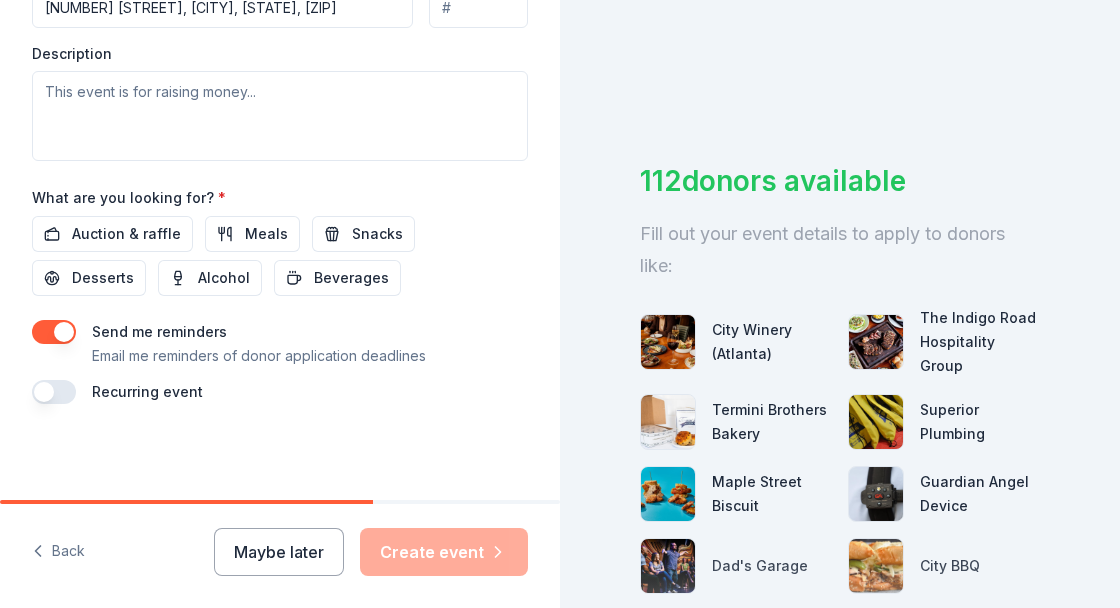 scroll, scrollTop: 900, scrollLeft: 0, axis: vertical 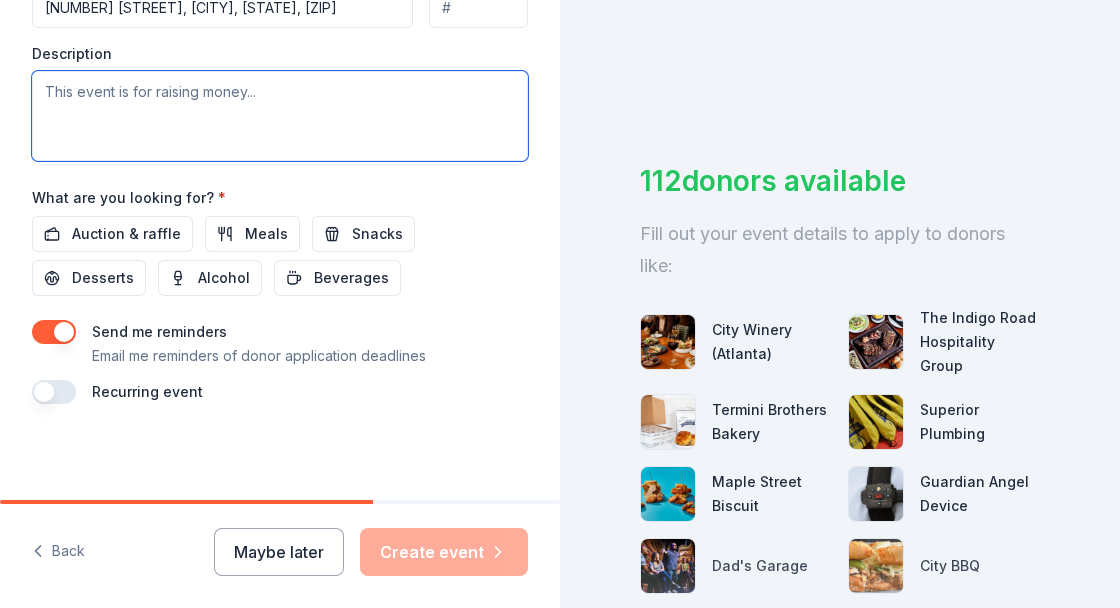 click at bounding box center (280, 116) 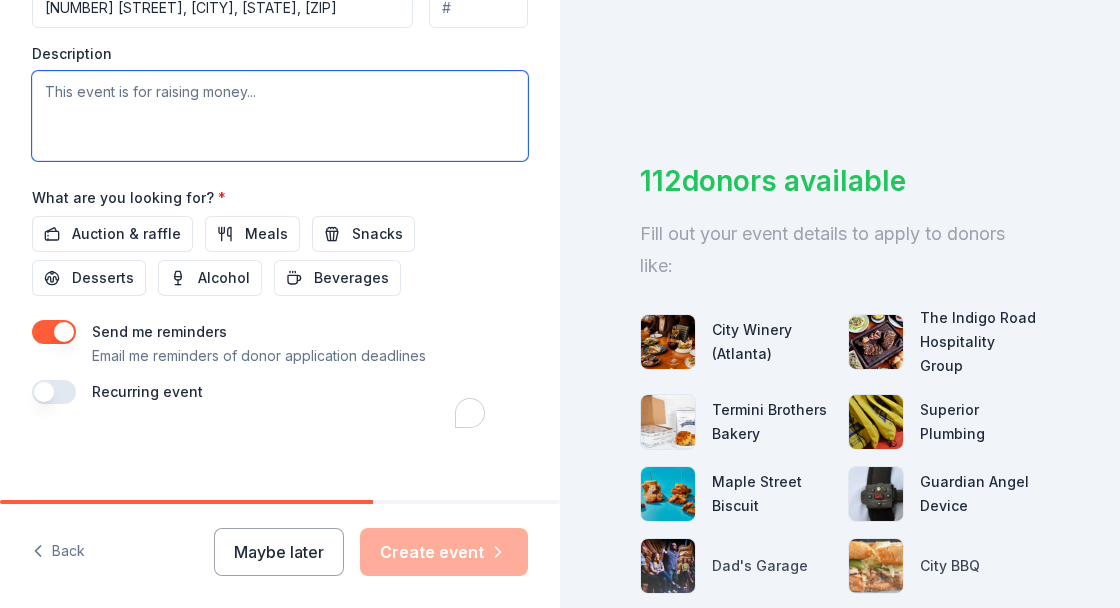 scroll, scrollTop: 900, scrollLeft: 0, axis: vertical 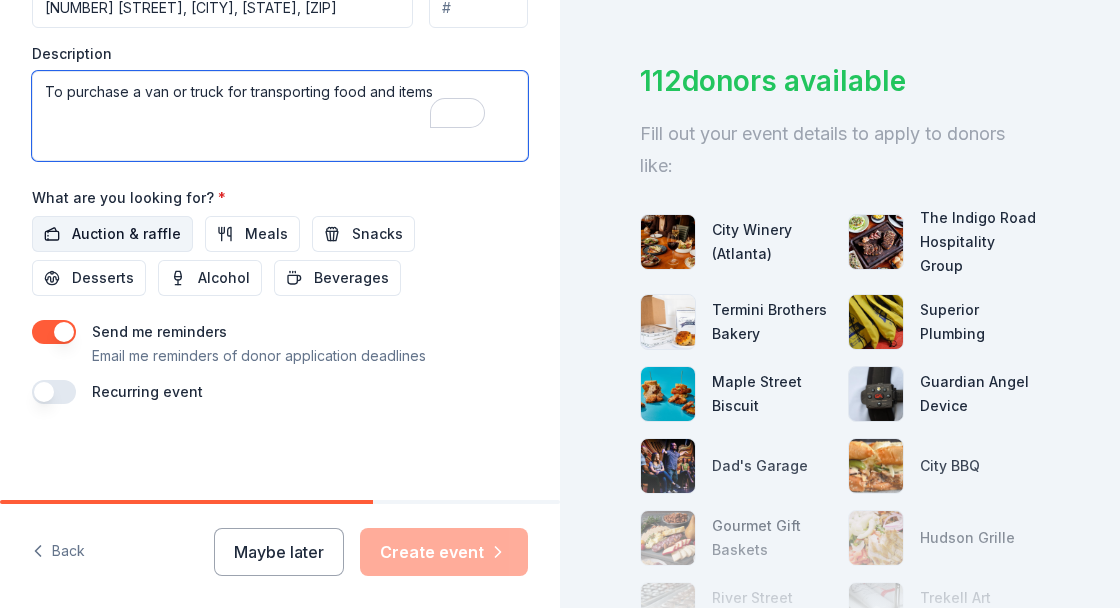 type on "To purchase a van or truck for transporting food and items" 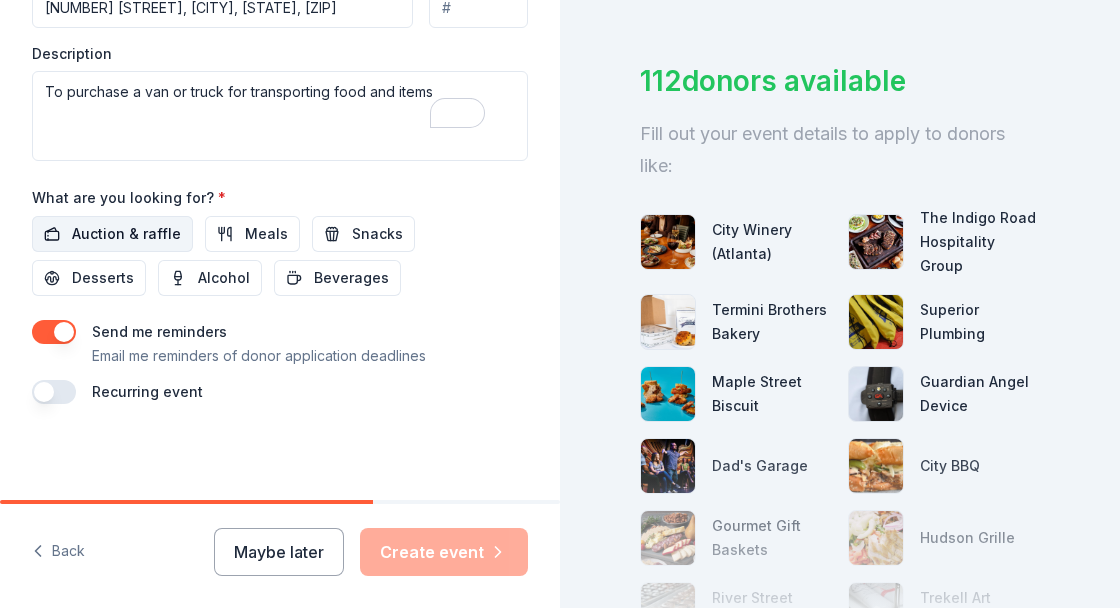 click on "Auction & raffle" at bounding box center [126, 234] 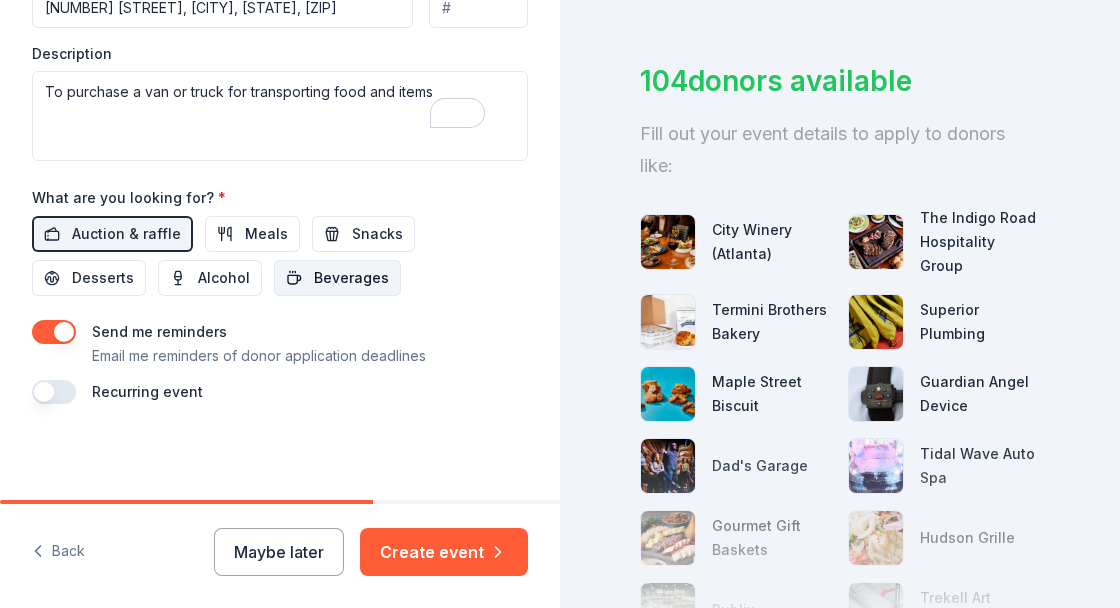 click on "Beverages" at bounding box center [351, 278] 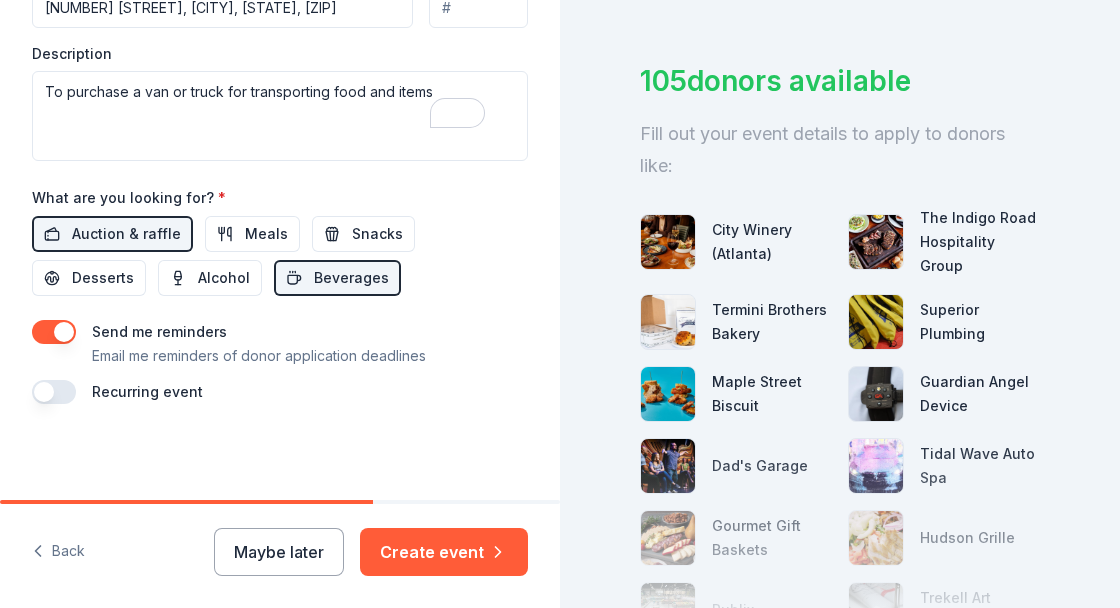 scroll, scrollTop: 1271, scrollLeft: 0, axis: vertical 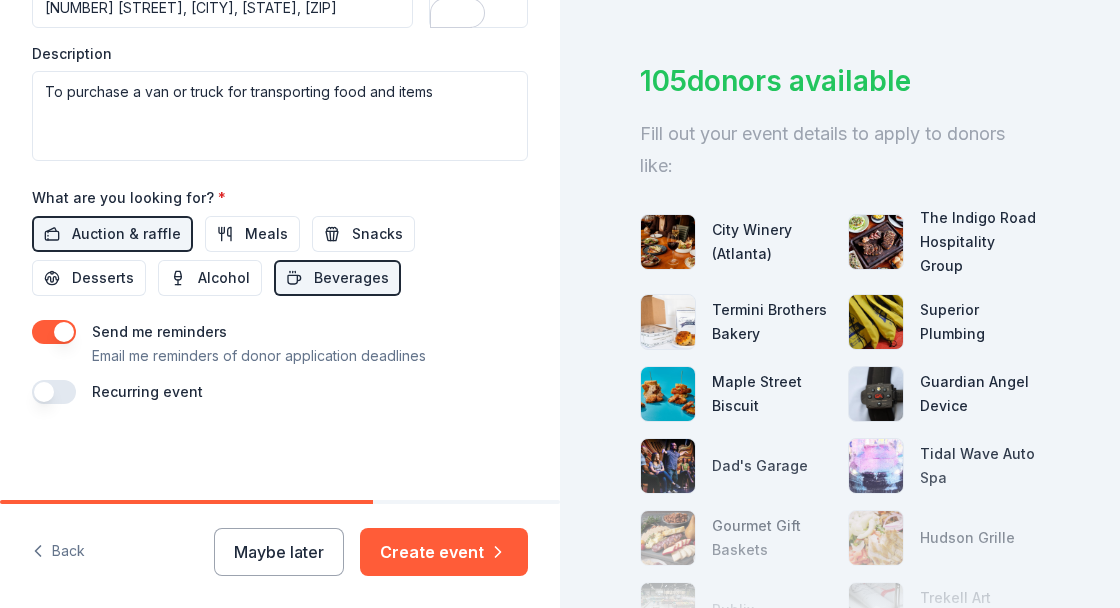 click at bounding box center (54, 392) 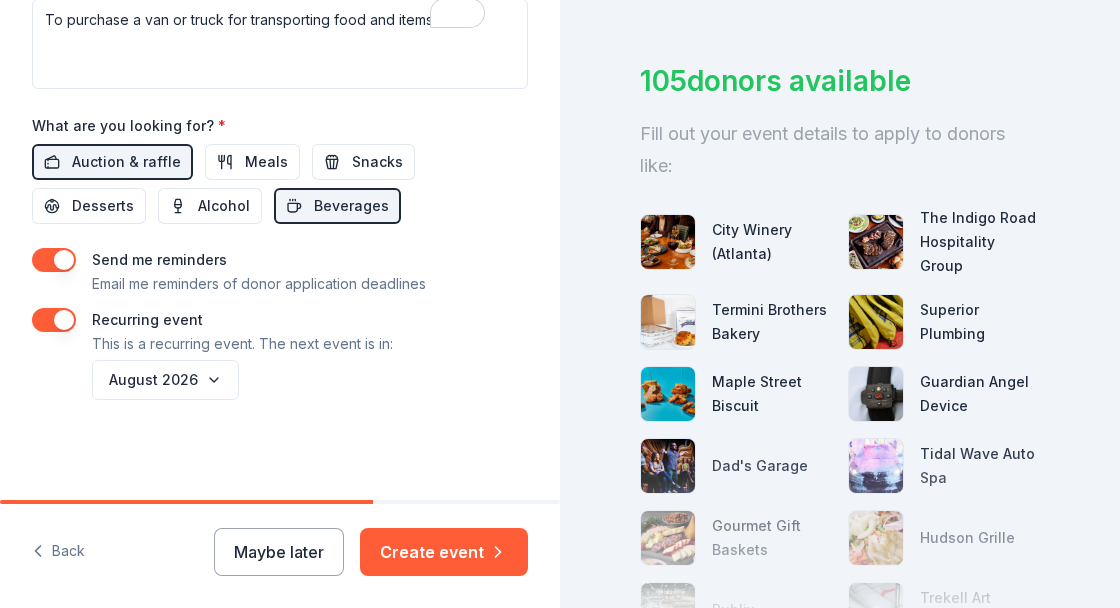 scroll, scrollTop: 1366, scrollLeft: 0, axis: vertical 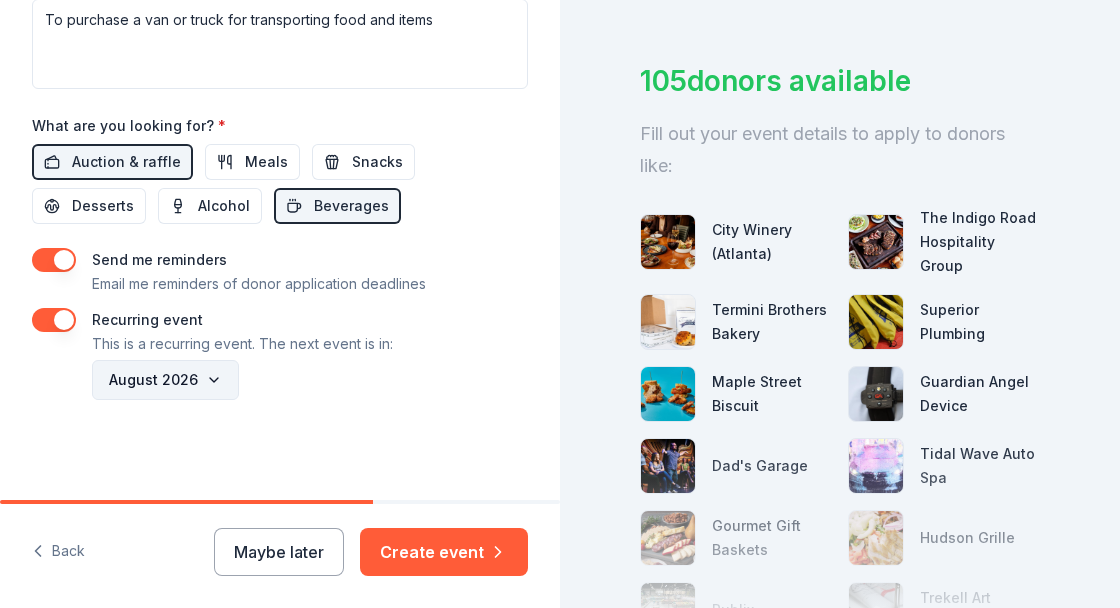 click on "August 2026" at bounding box center (165, 380) 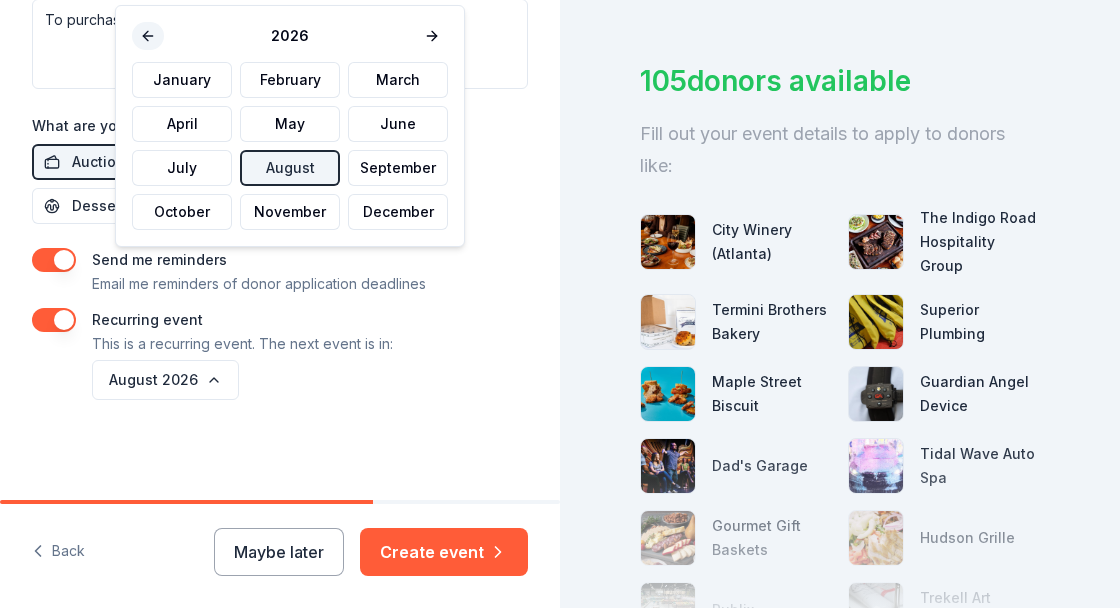 click at bounding box center (148, 36) 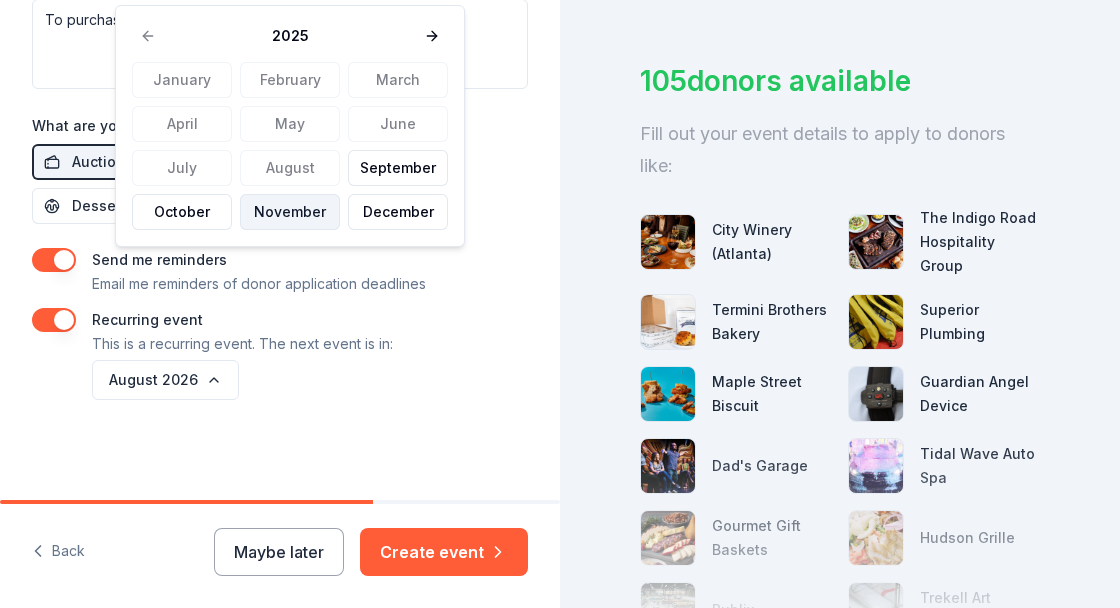 click on "November" at bounding box center (290, 212) 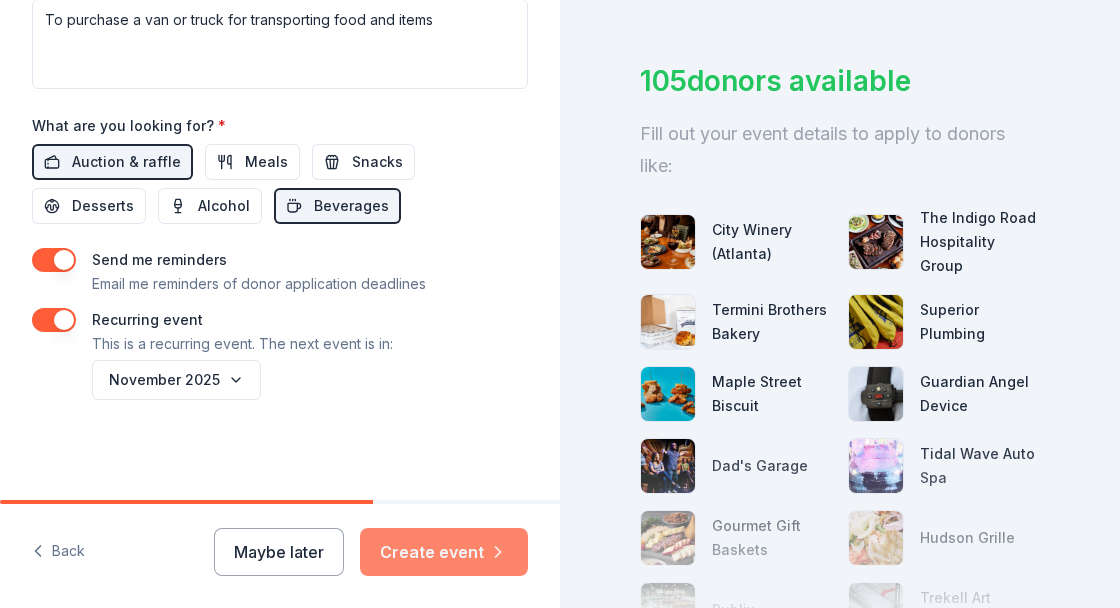 click on "Create event" at bounding box center [444, 552] 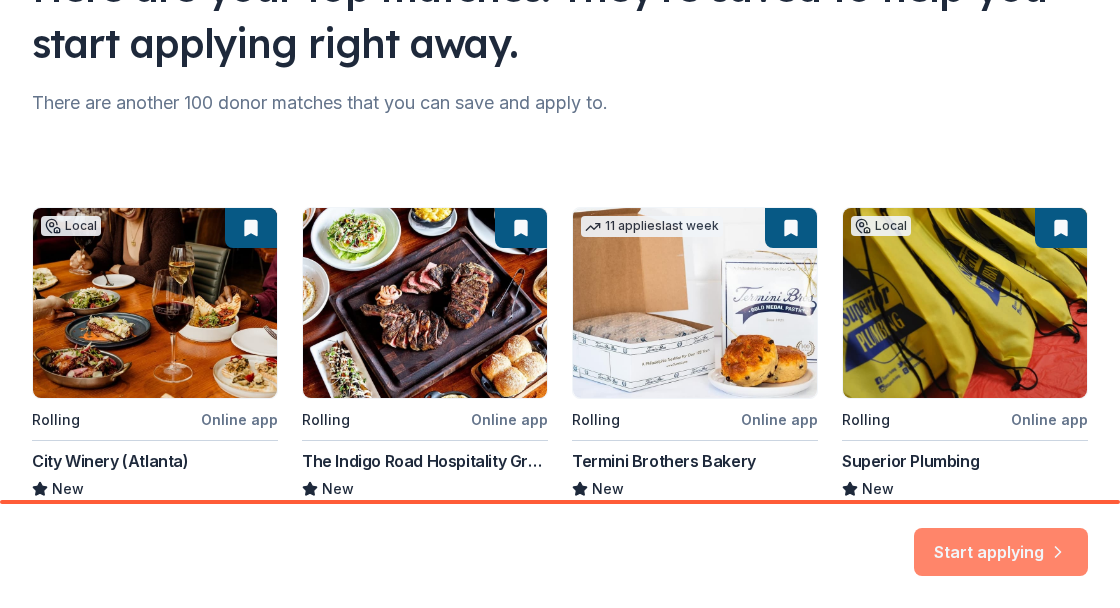 click on "Start applying" at bounding box center (1001, 540) 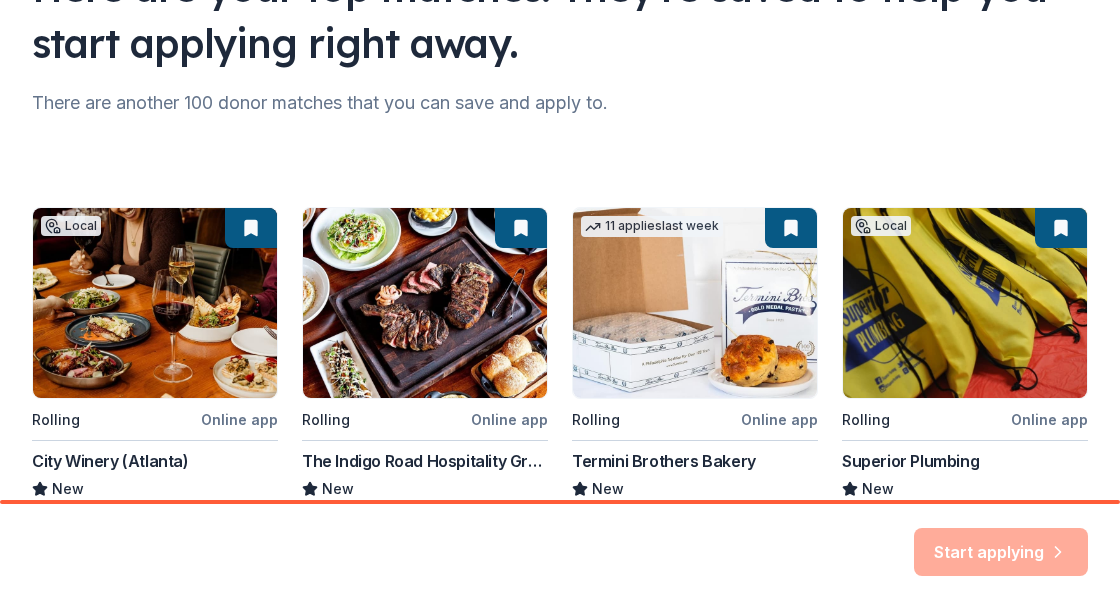 click on "Start applying" at bounding box center (1001, 552) 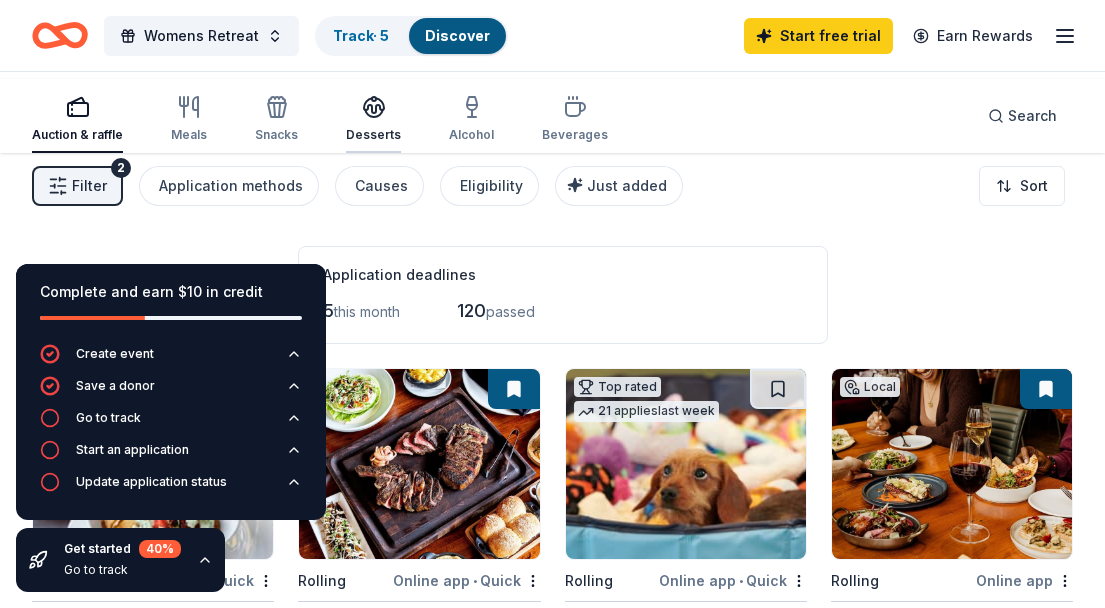 click on "Desserts" at bounding box center (373, 119) 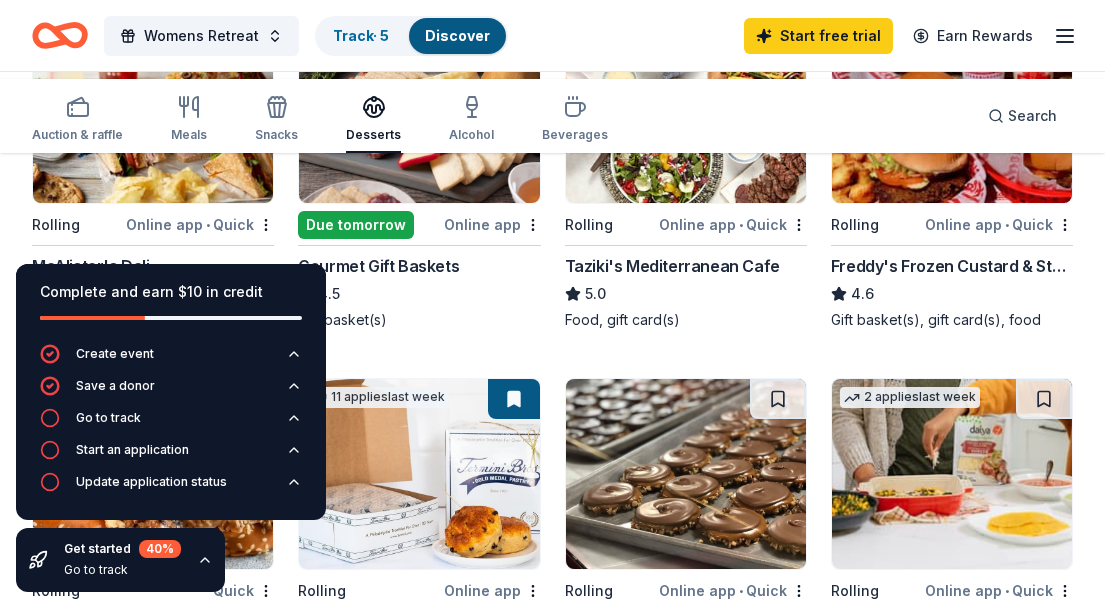 scroll, scrollTop: 400, scrollLeft: 0, axis: vertical 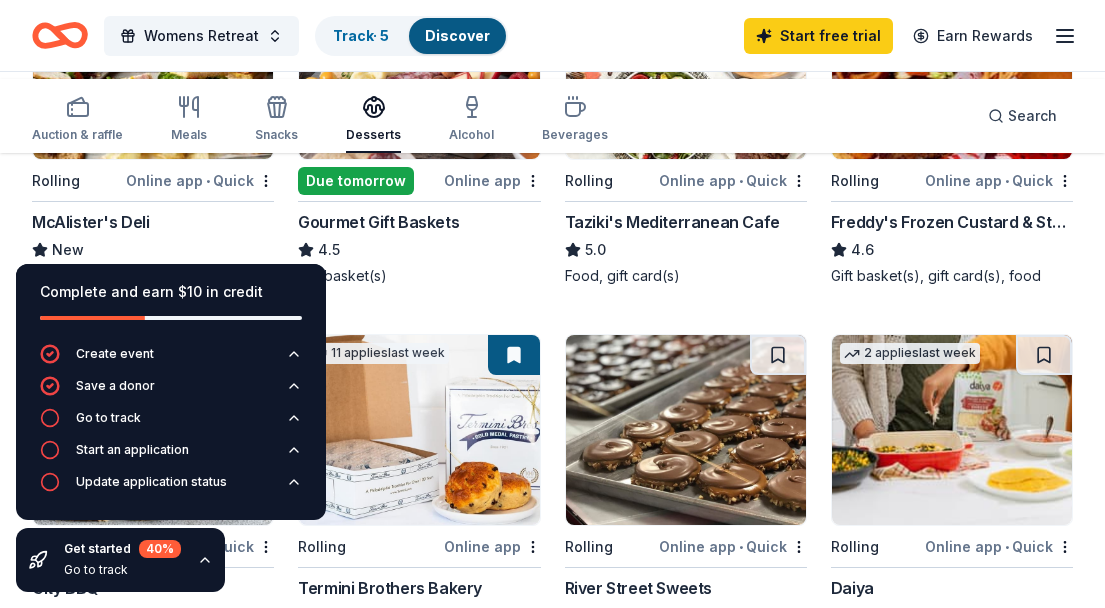 drag, startPoint x: 380, startPoint y: 447, endPoint x: 347, endPoint y: 442, distance: 33.37664 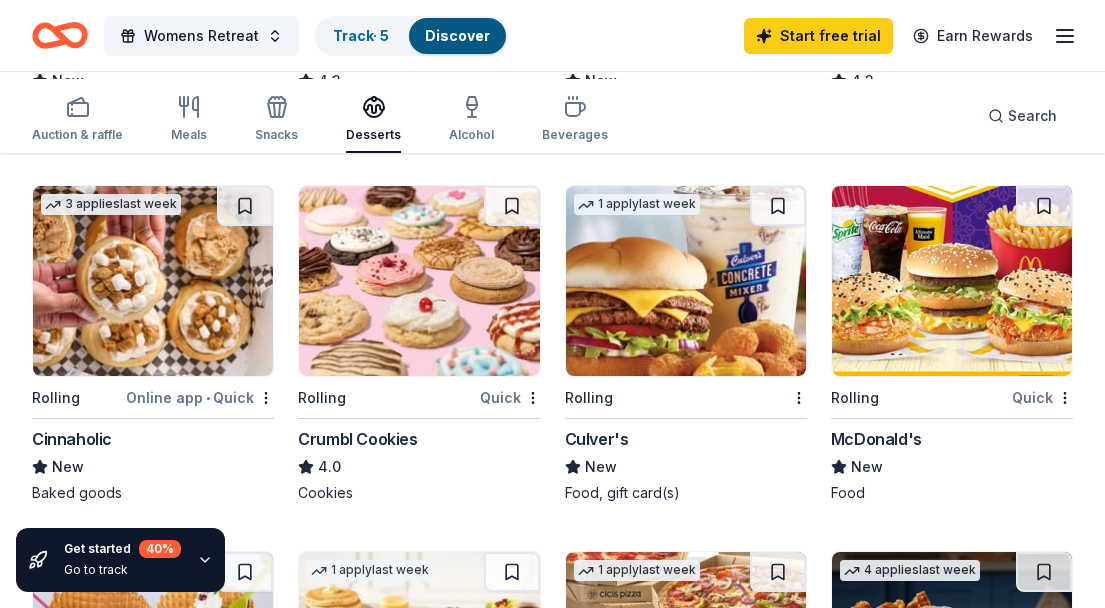 scroll, scrollTop: 1300, scrollLeft: 0, axis: vertical 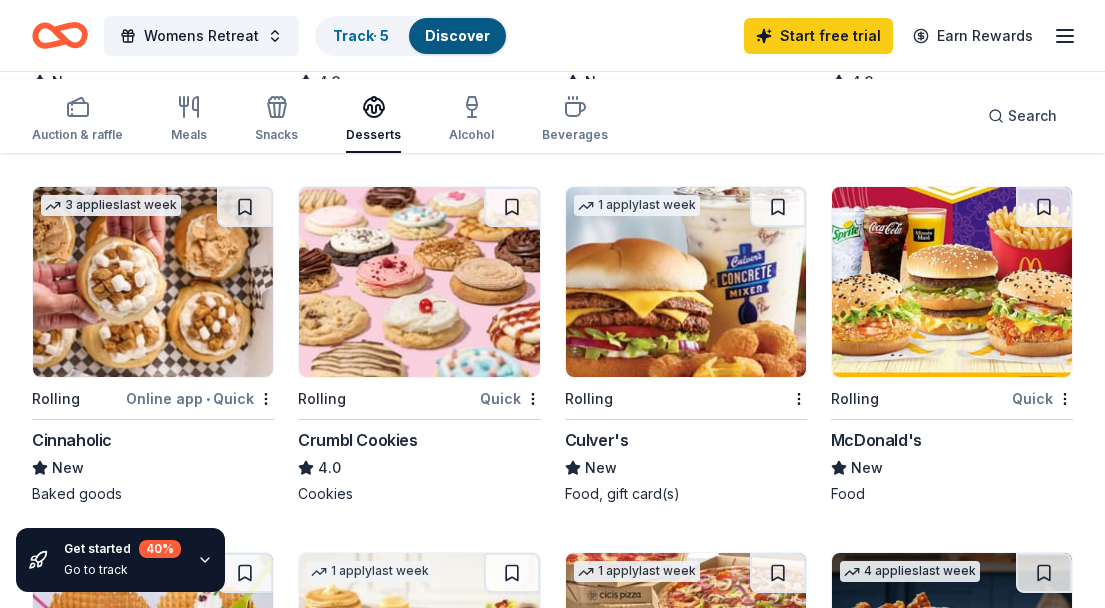 click at bounding box center [153, -104] 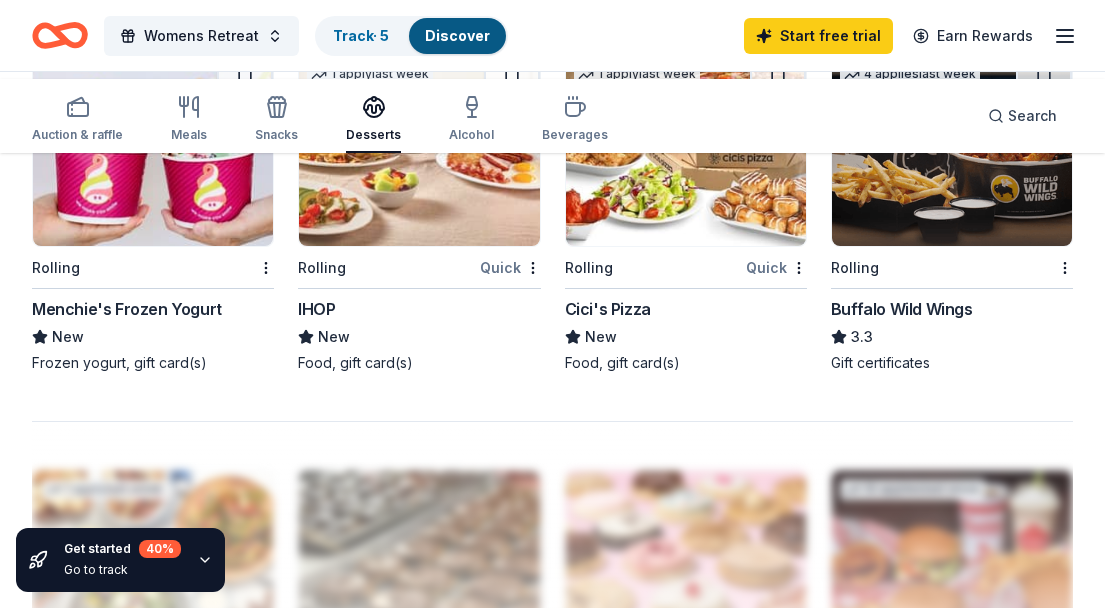 scroll, scrollTop: 1800, scrollLeft: 0, axis: vertical 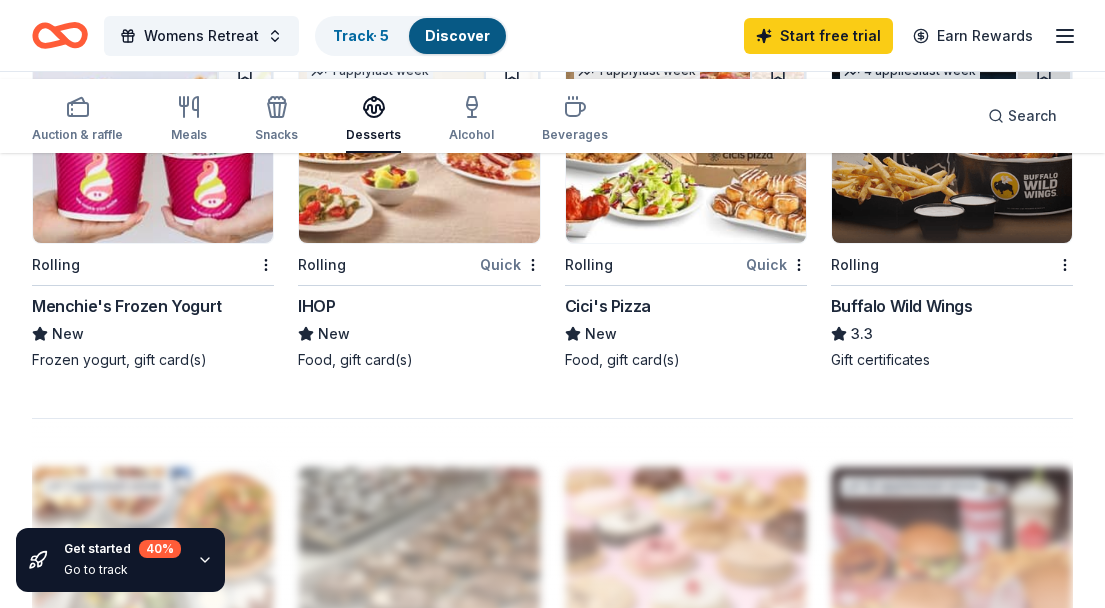 click on "Crumbl Cookies" at bounding box center [357, -60] 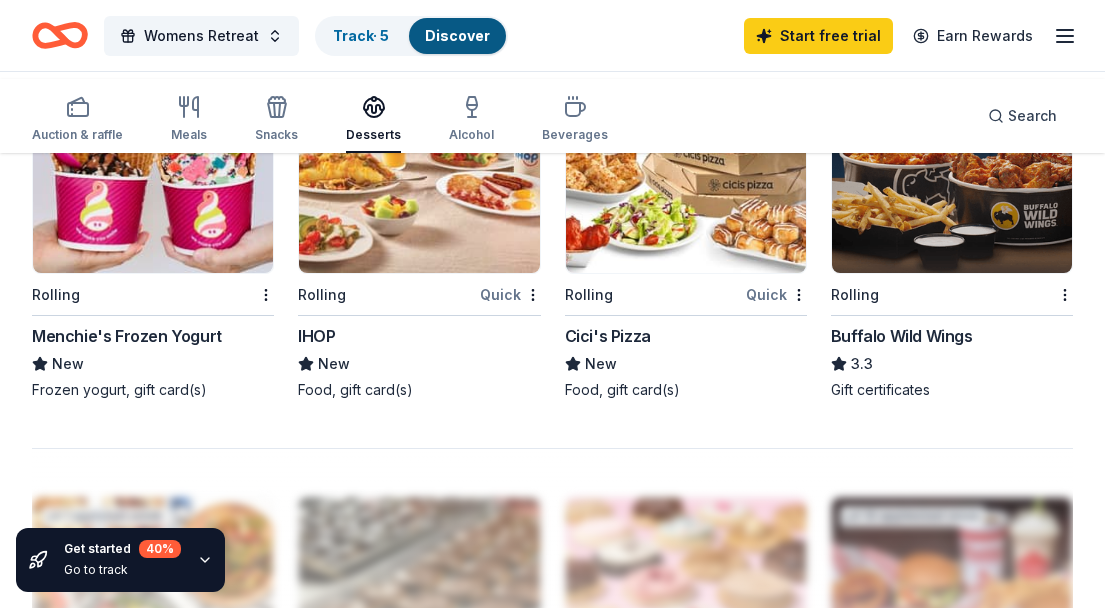 scroll, scrollTop: 1800, scrollLeft: 0, axis: vertical 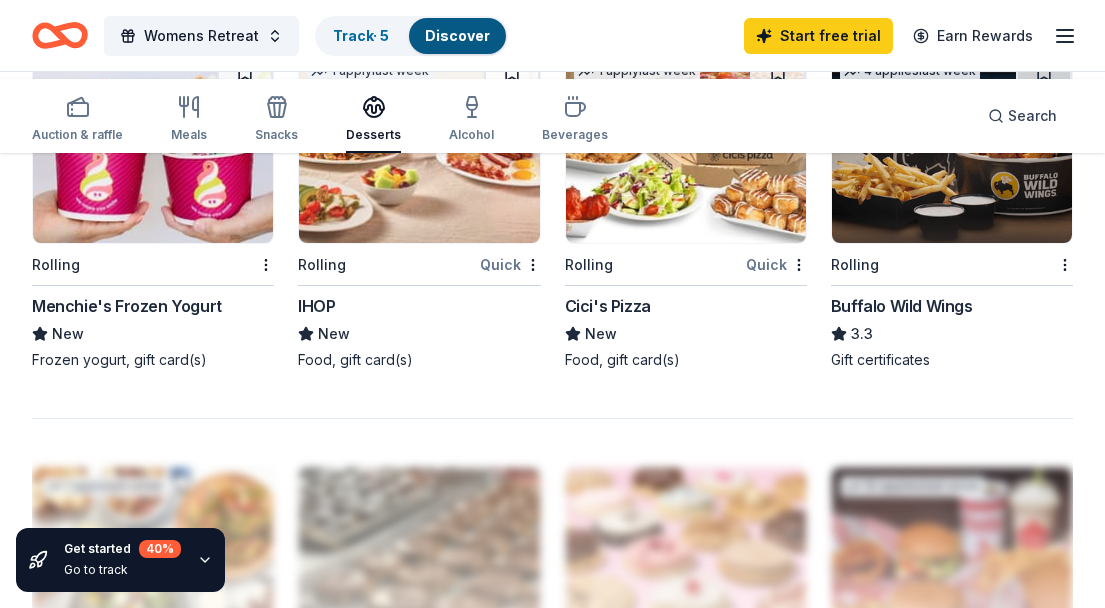 click on "Cinnaholic" at bounding box center [72, -60] 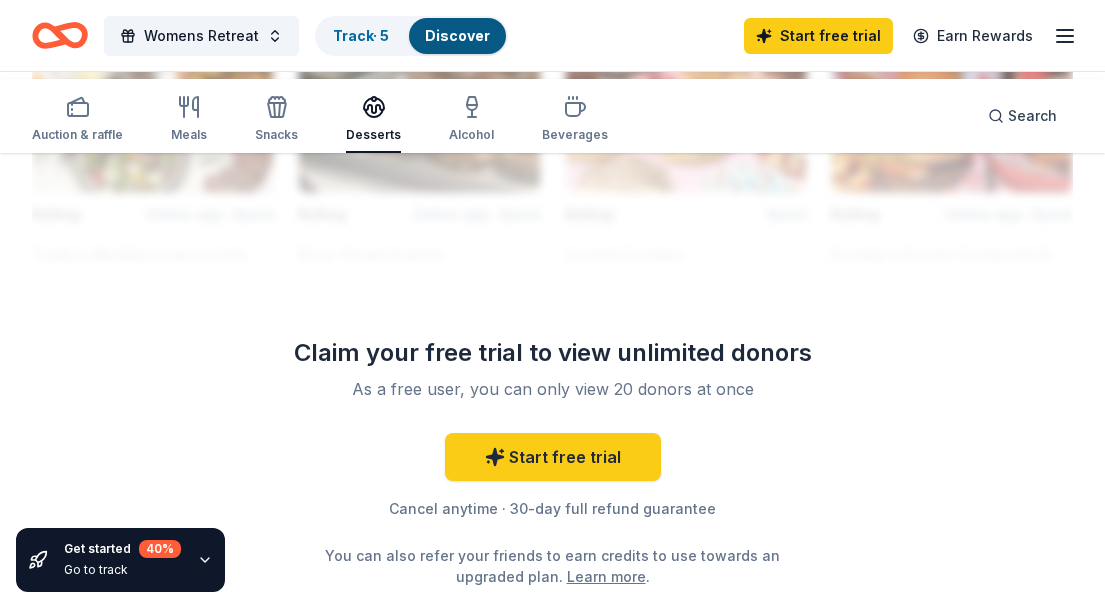 scroll, scrollTop: 2300, scrollLeft: 0, axis: vertical 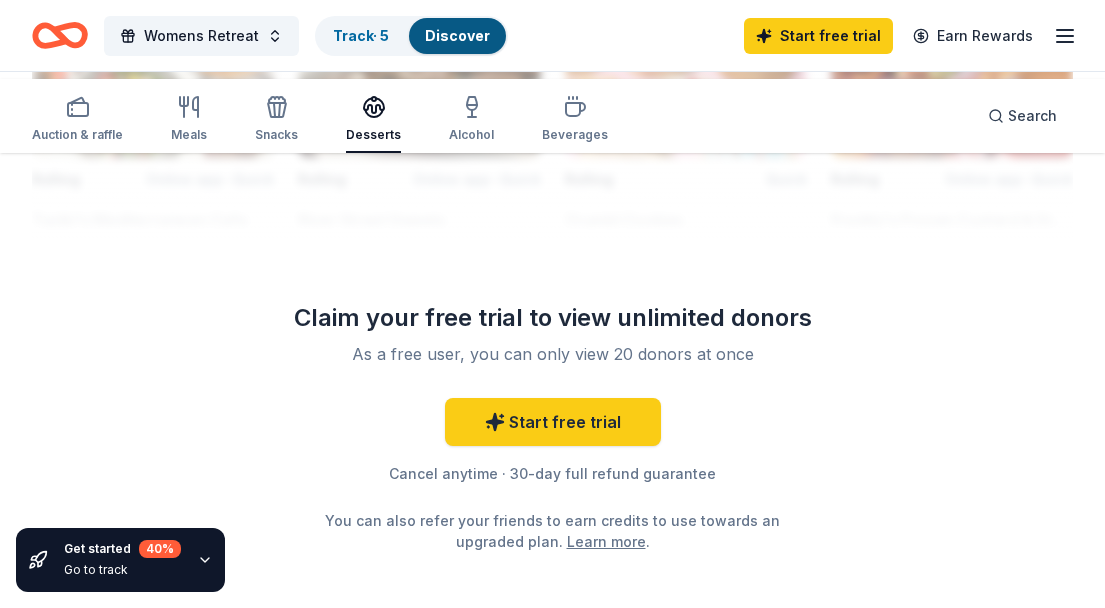 click on "New" at bounding box center [153, -166] 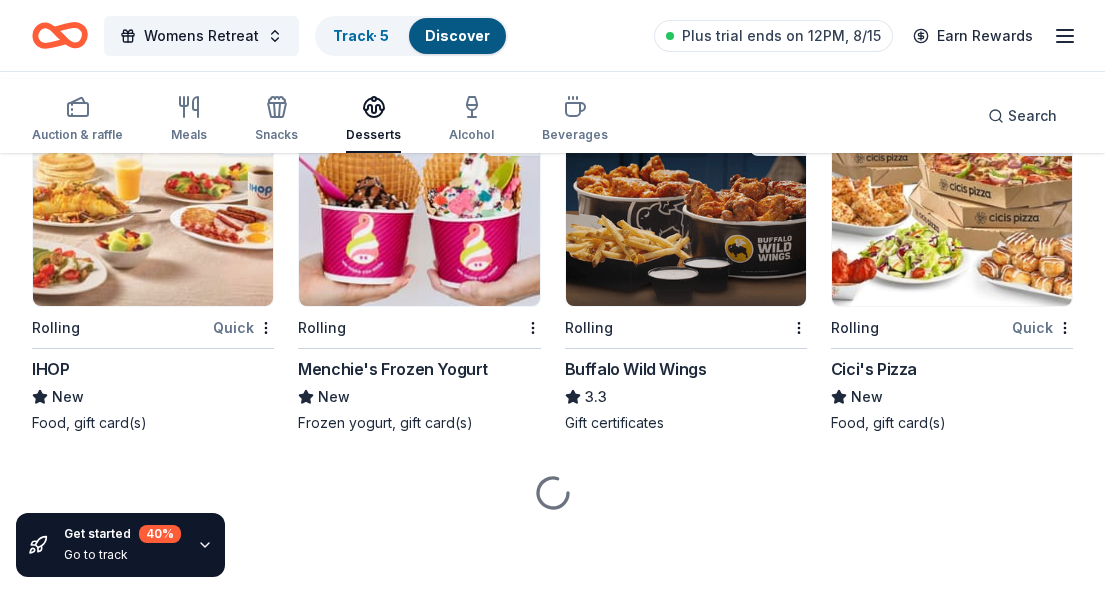 scroll, scrollTop: 2330, scrollLeft: 0, axis: vertical 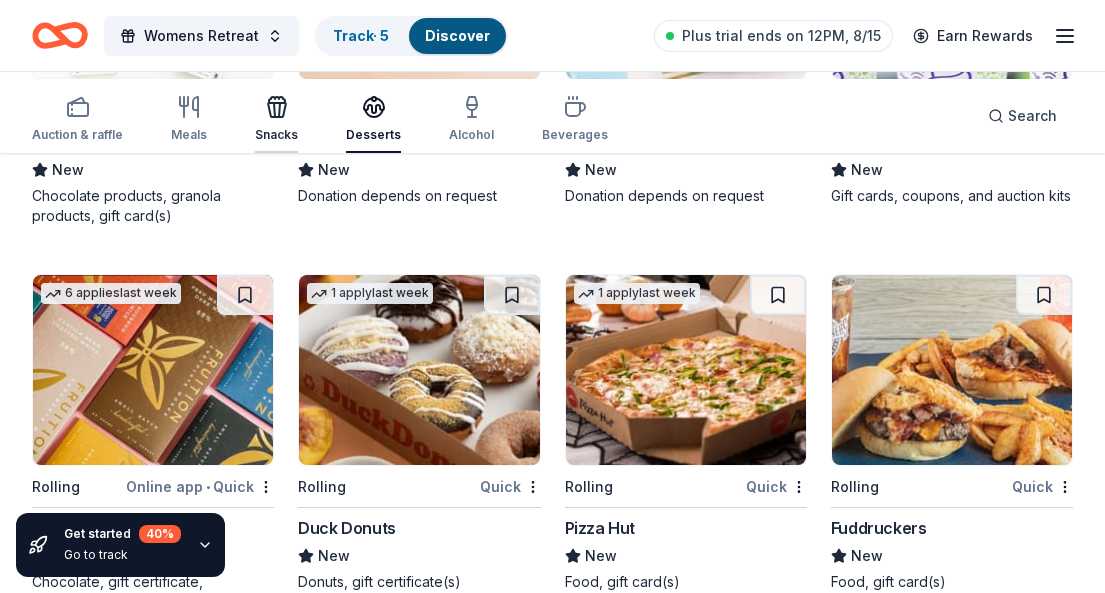 click on "Snacks" at bounding box center [276, 135] 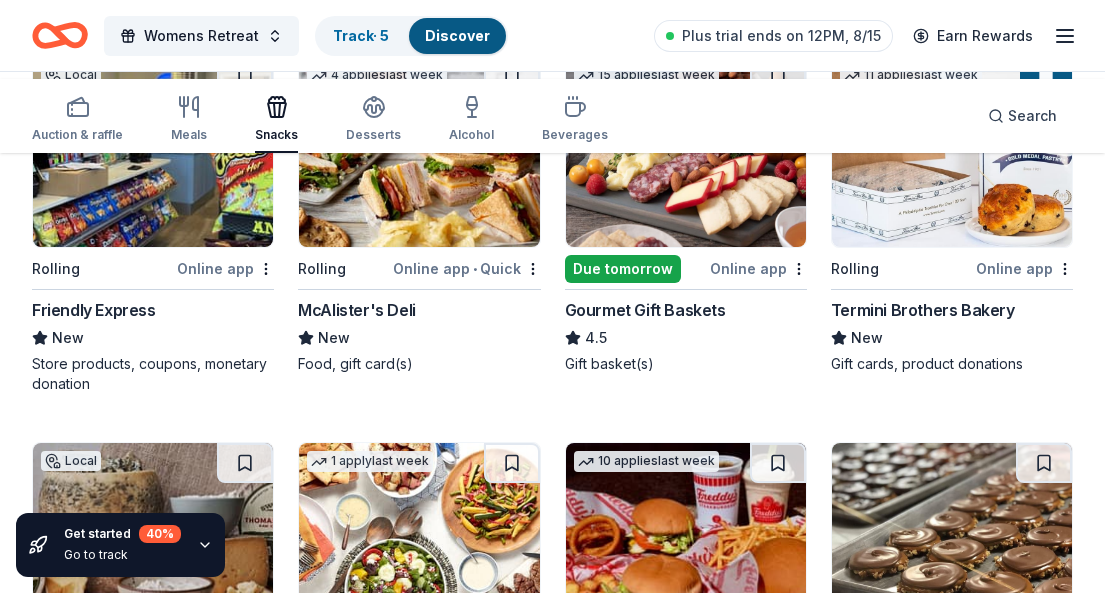 scroll, scrollTop: 300, scrollLeft: 0, axis: vertical 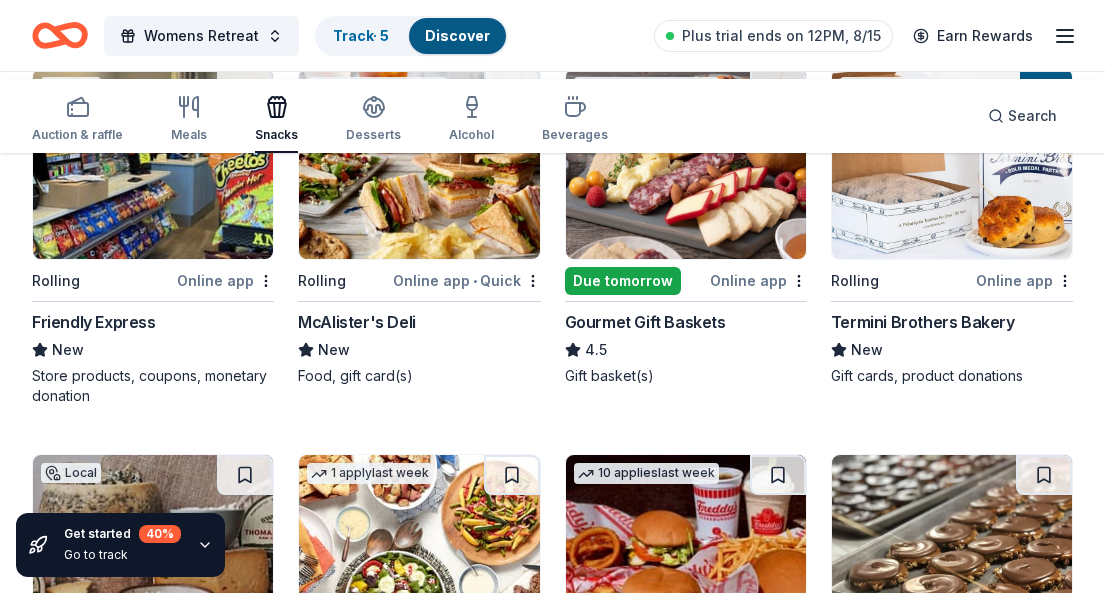 click at bounding box center [686, 164] 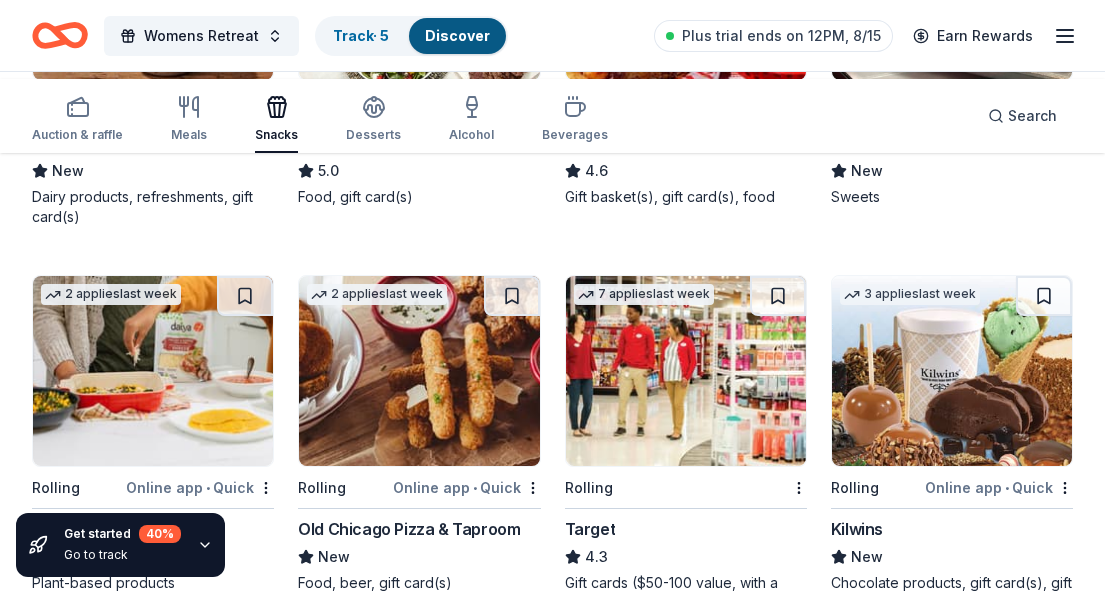 scroll, scrollTop: 900, scrollLeft: 0, axis: vertical 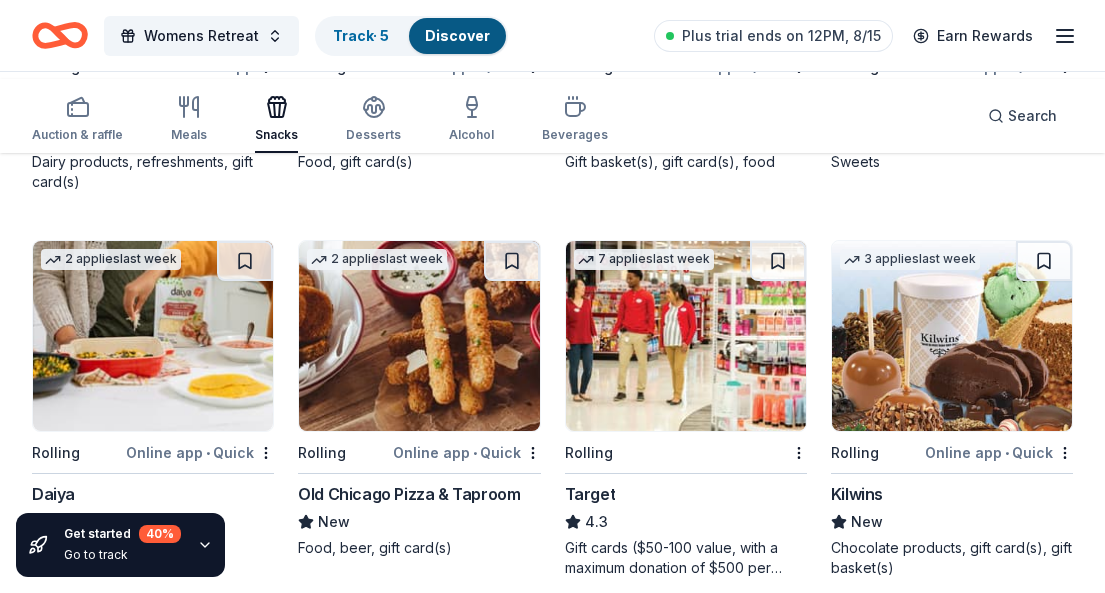 click on "River Street Sweets" at bounding box center (904, 108) 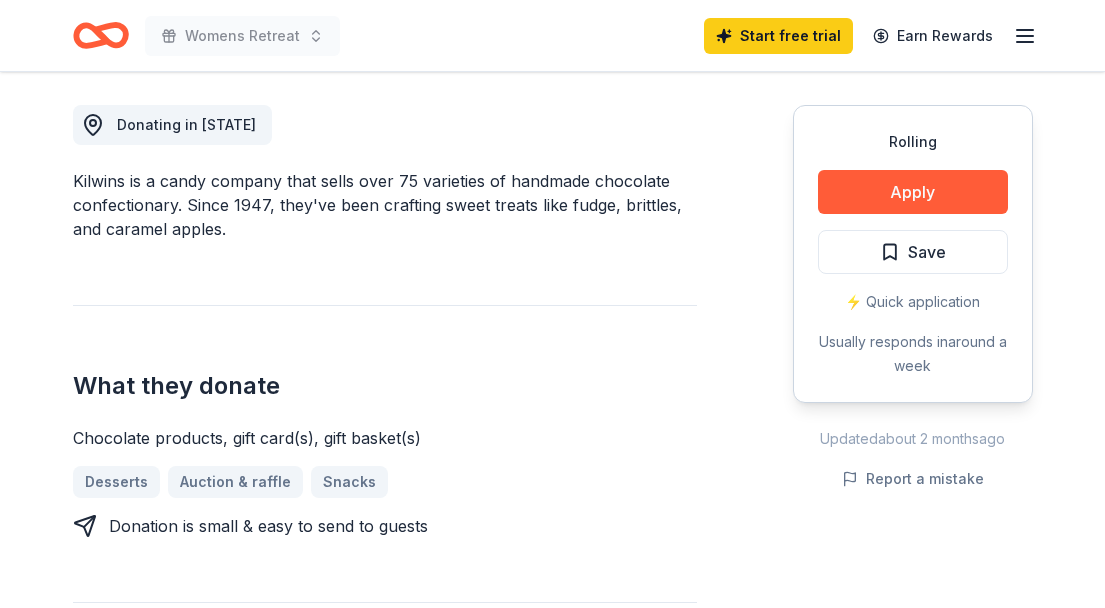 scroll, scrollTop: 600, scrollLeft: 0, axis: vertical 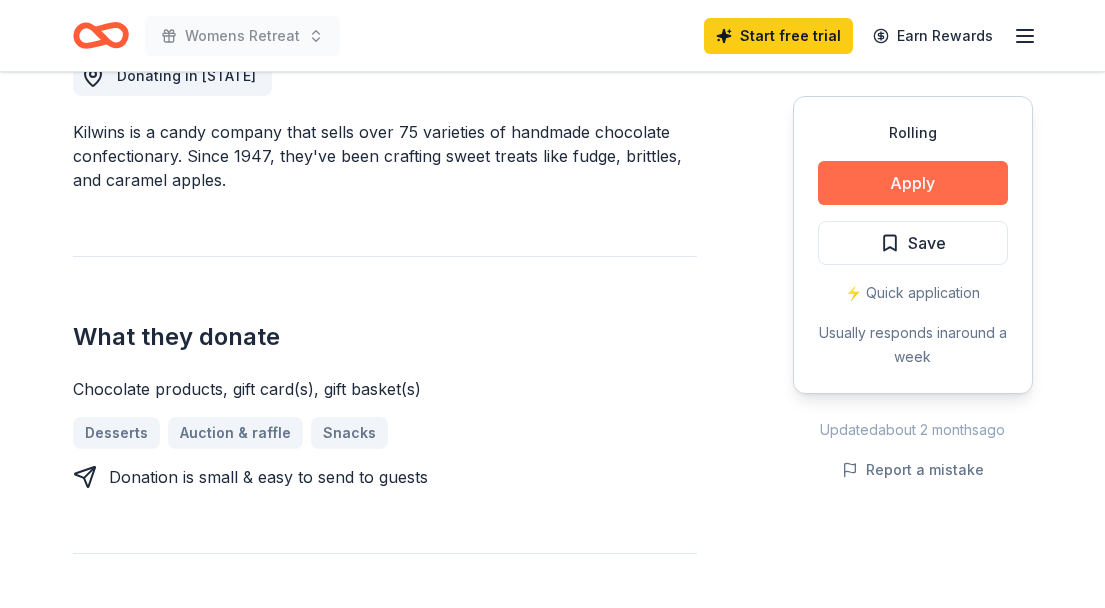 click on "Apply" at bounding box center (913, 183) 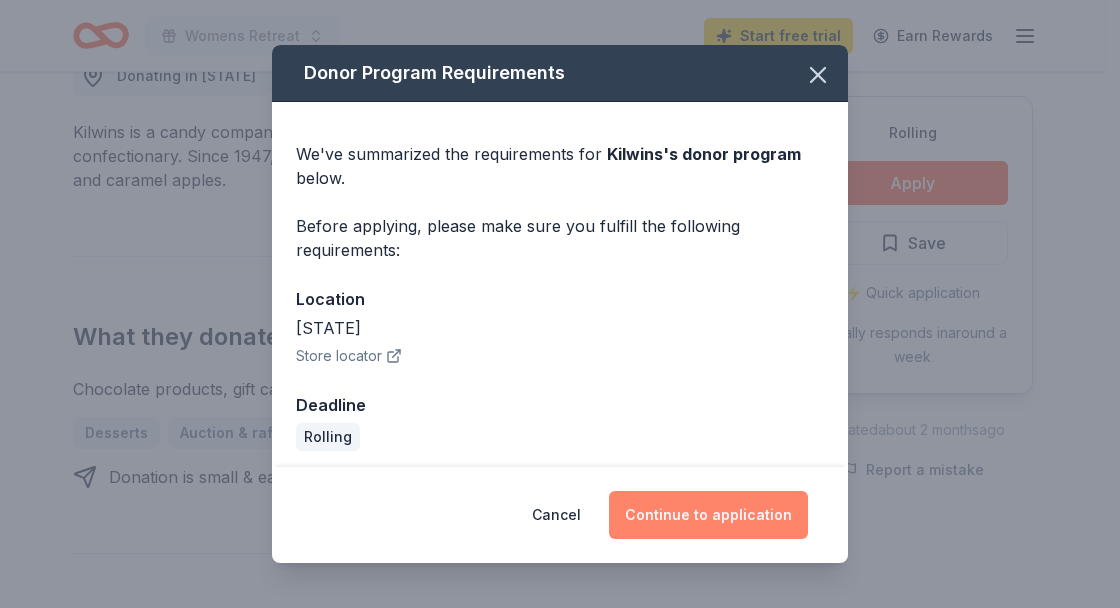 click on "Continue to application" at bounding box center (708, 515) 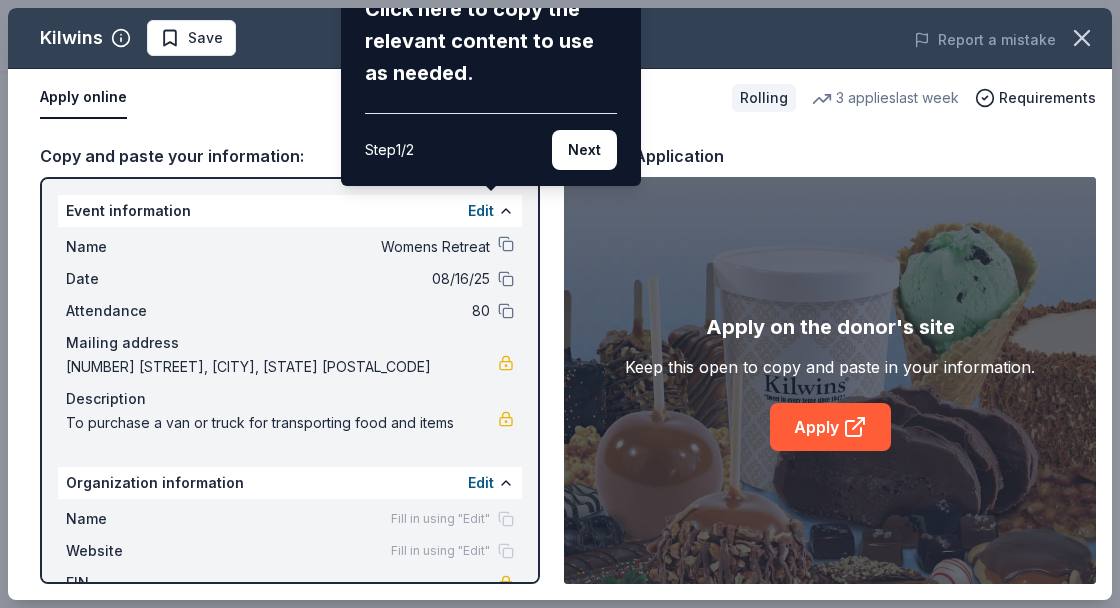 click on "Click here to copy the relevant content to use as needed." at bounding box center (491, 41) 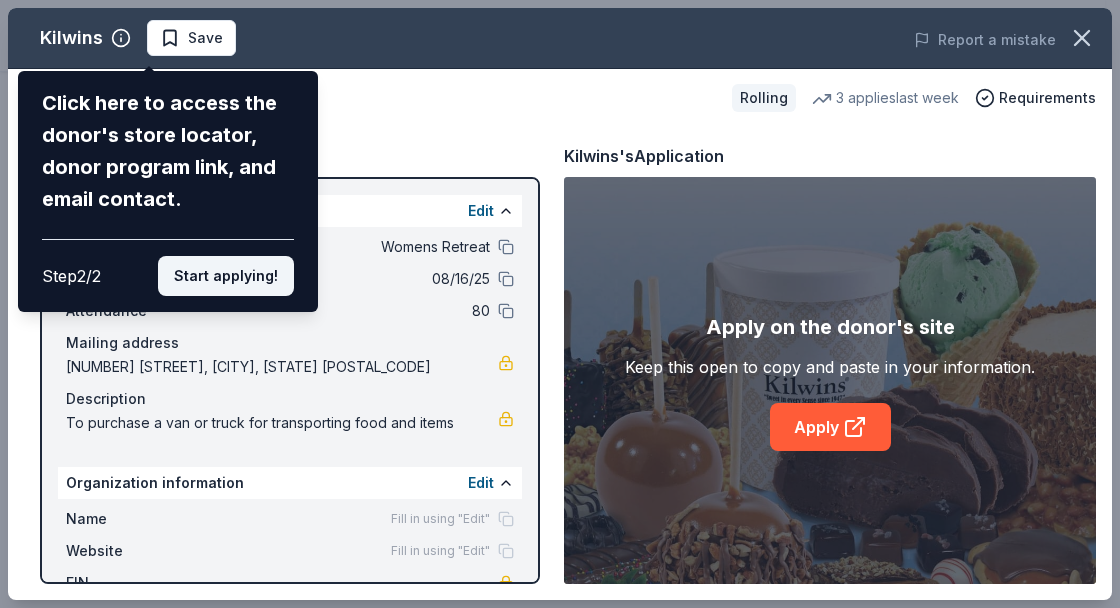 click on "Start applying!" at bounding box center [226, 276] 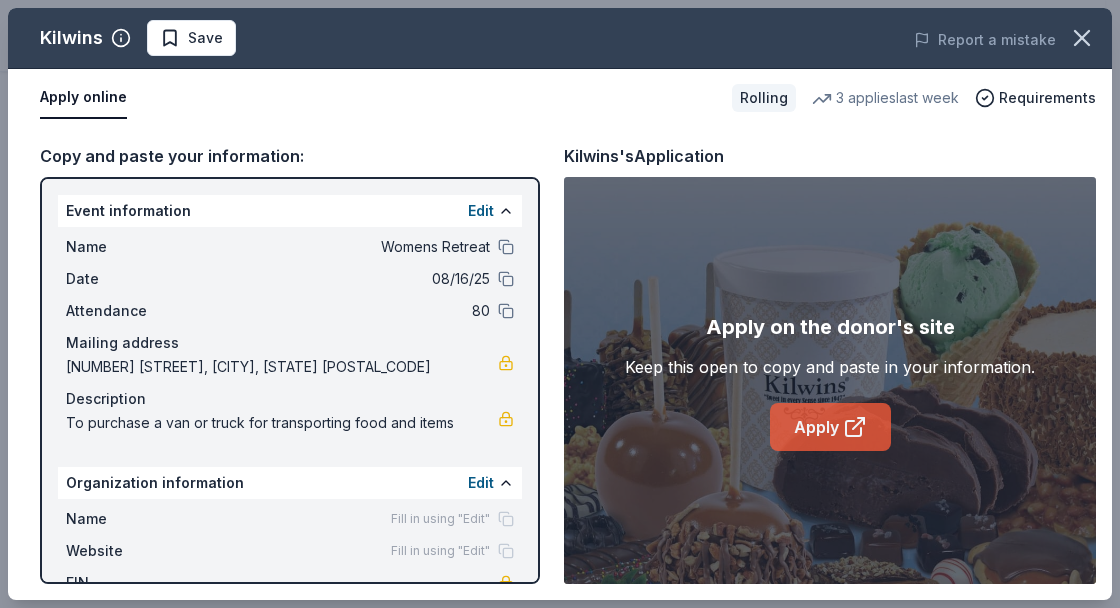 click 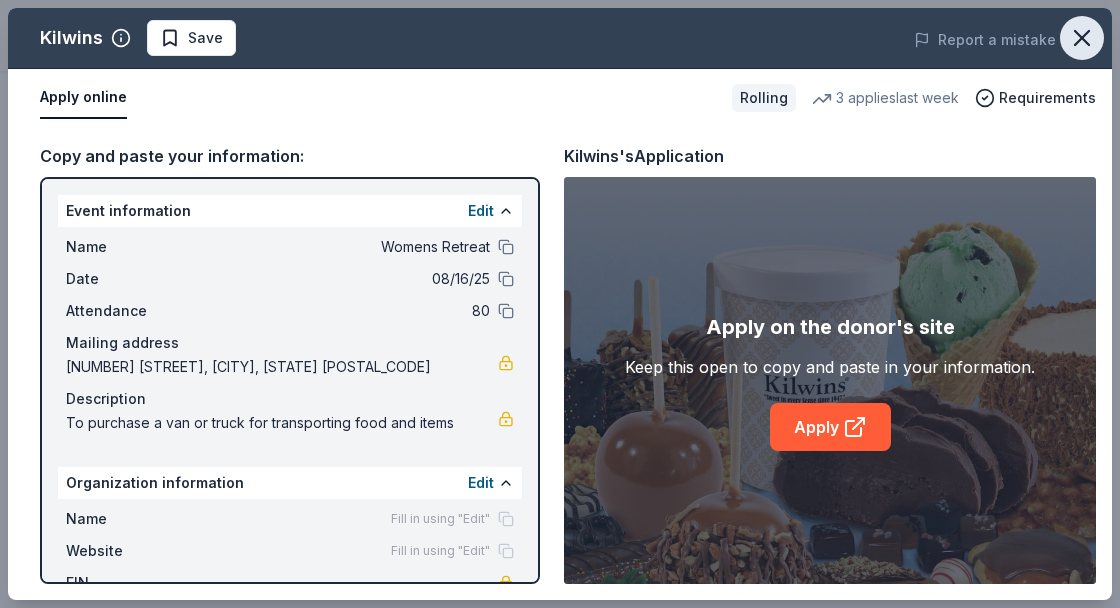 click 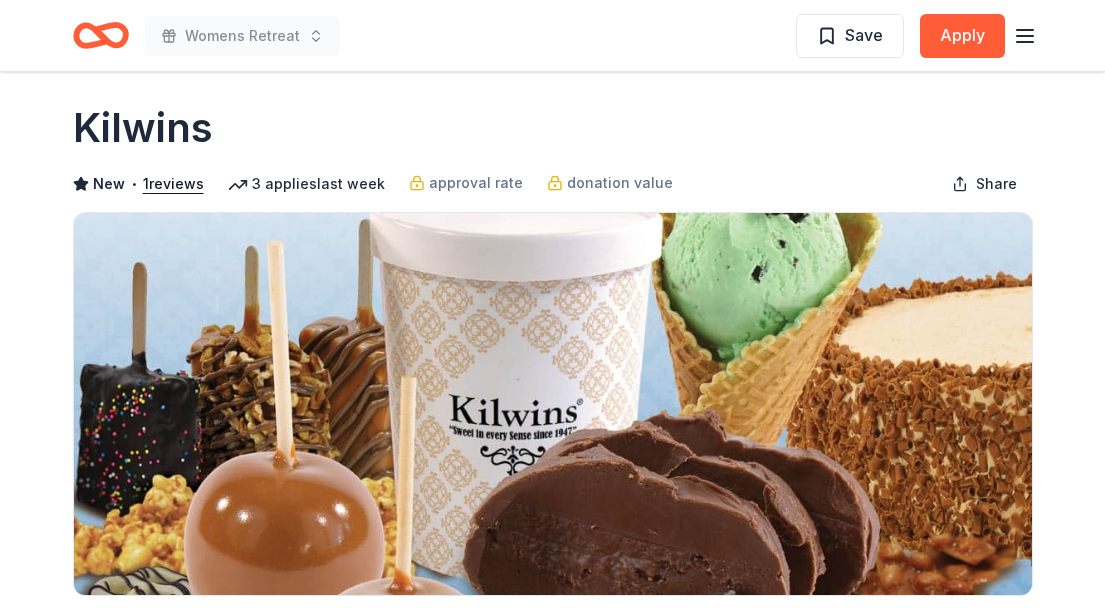scroll, scrollTop: 5, scrollLeft: 0, axis: vertical 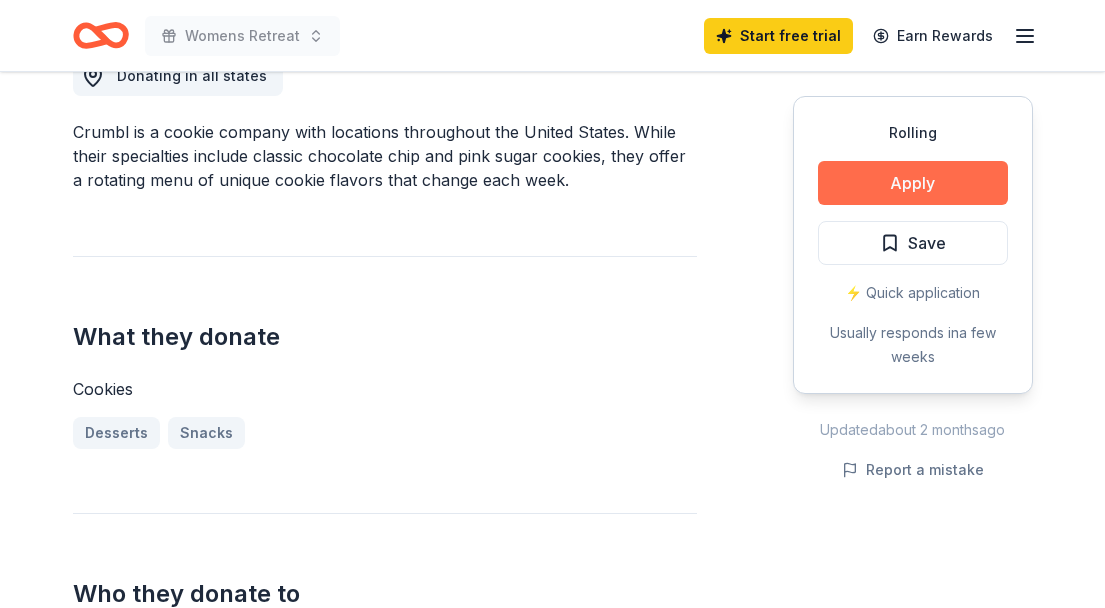 click on "Apply" at bounding box center (913, 183) 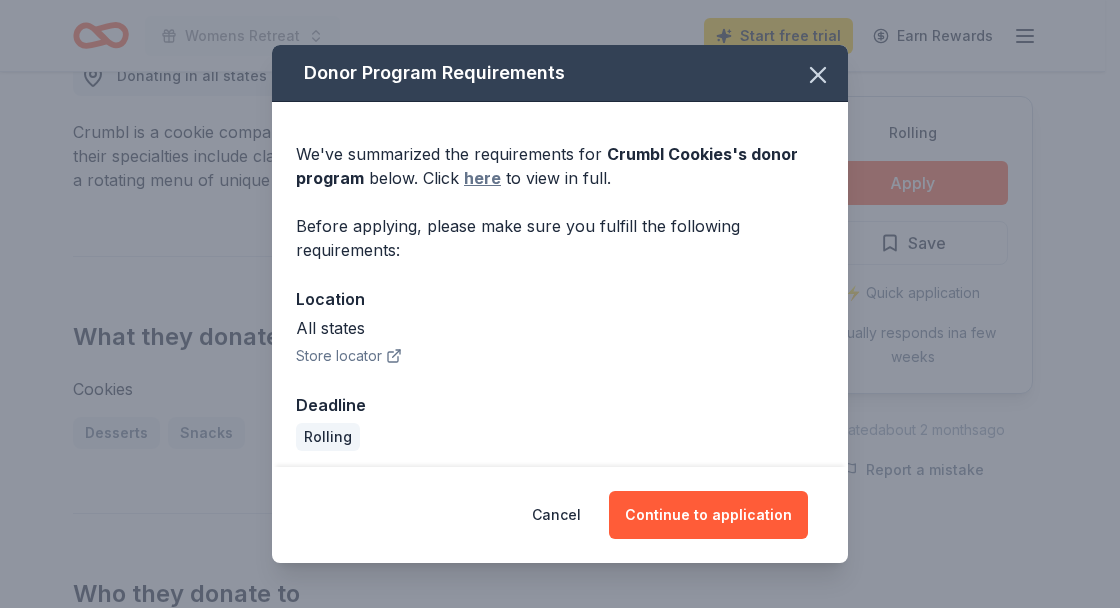 click on "here" at bounding box center (482, 178) 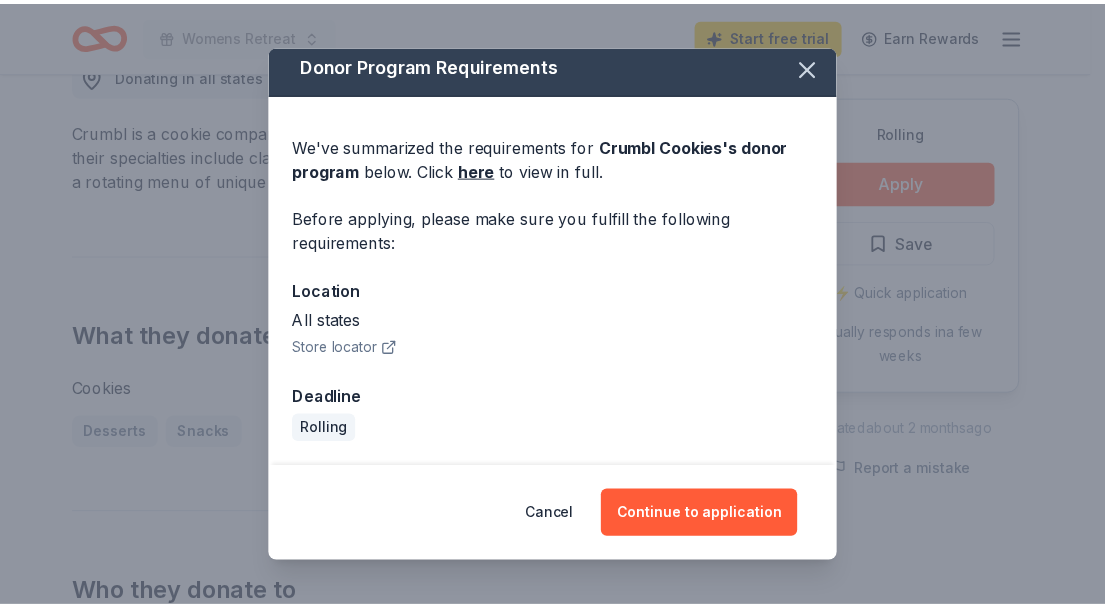 scroll, scrollTop: 145, scrollLeft: 0, axis: vertical 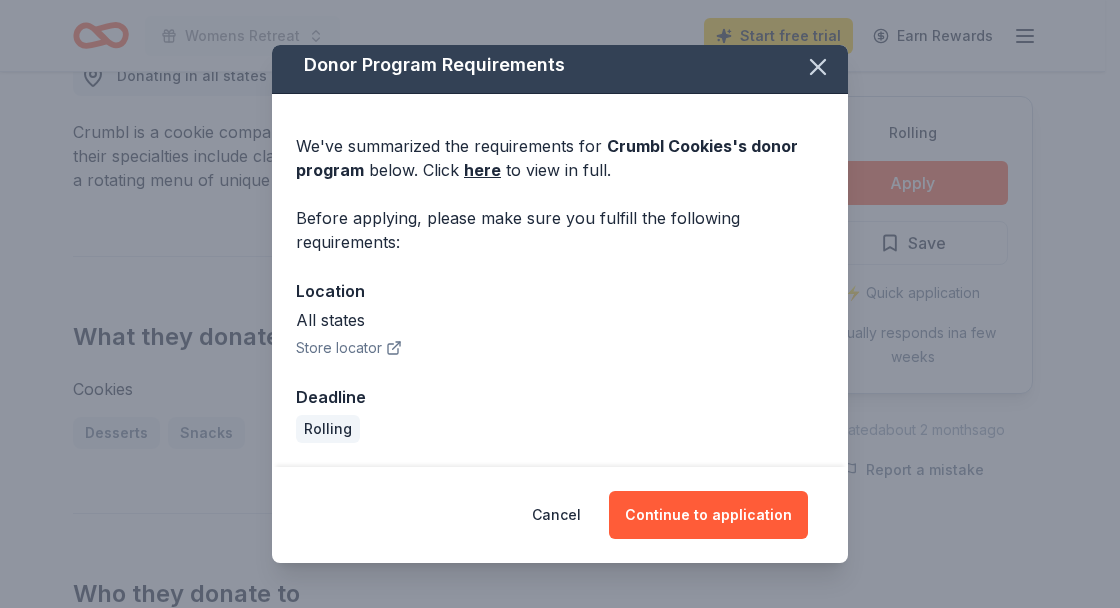 click 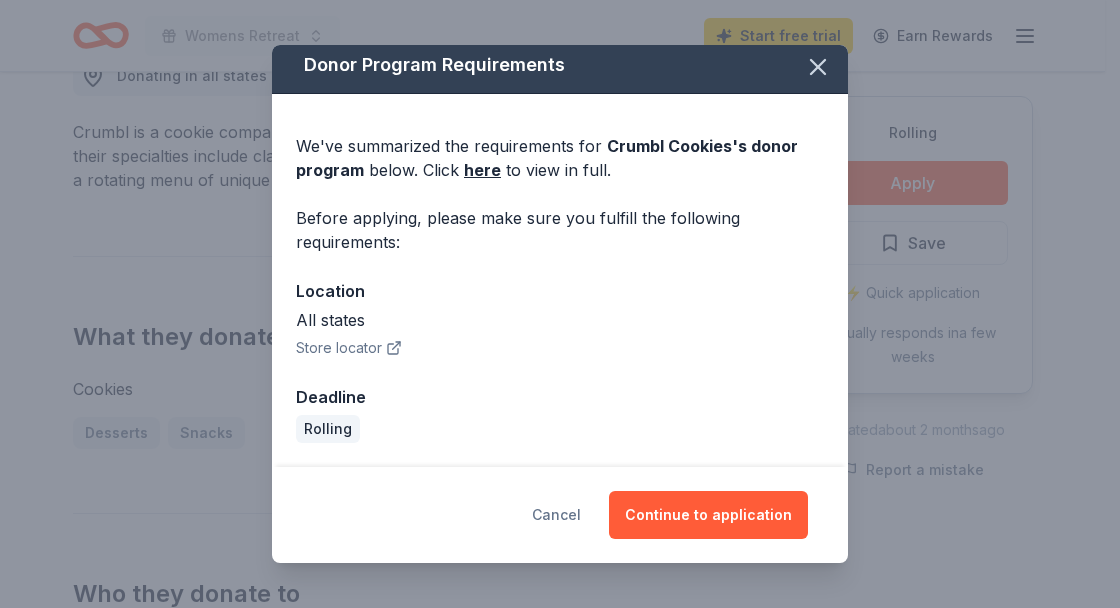click on "Cancel" at bounding box center (556, 515) 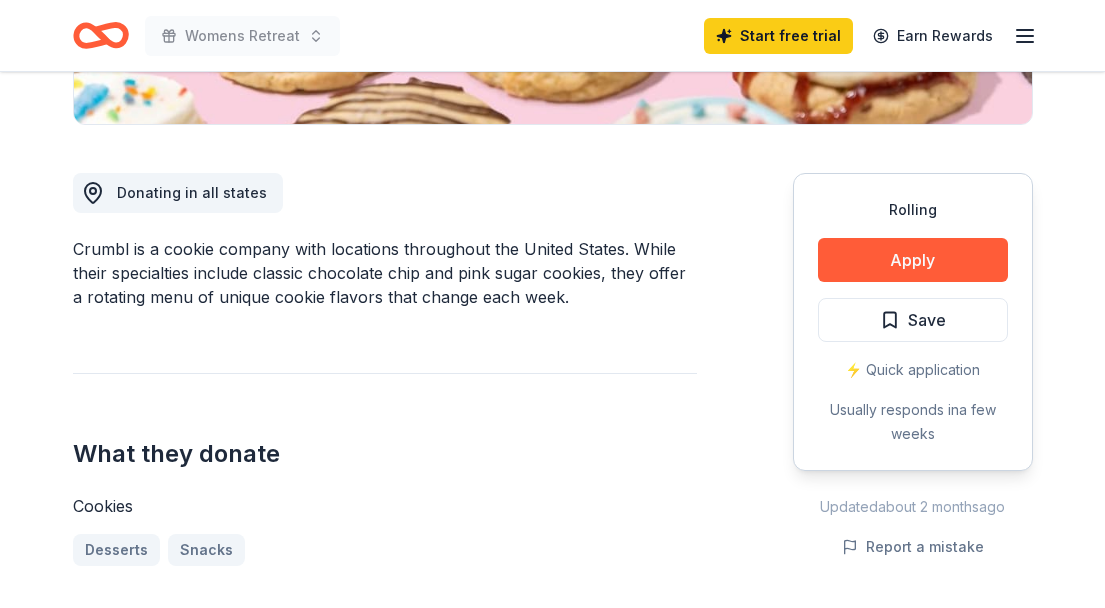 scroll, scrollTop: 595, scrollLeft: 0, axis: vertical 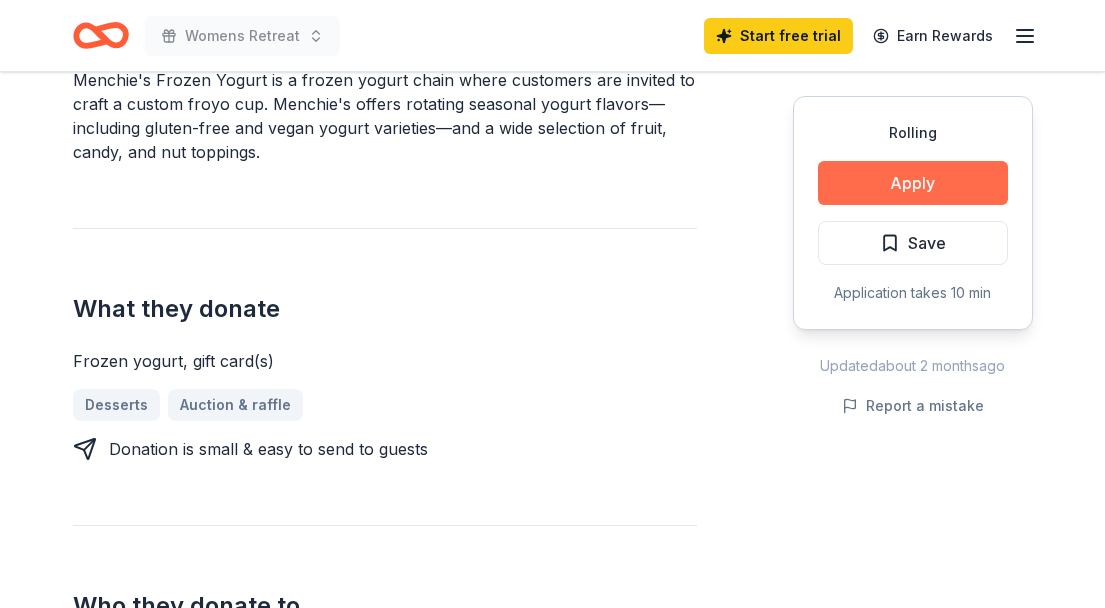 click on "Apply" at bounding box center (913, 183) 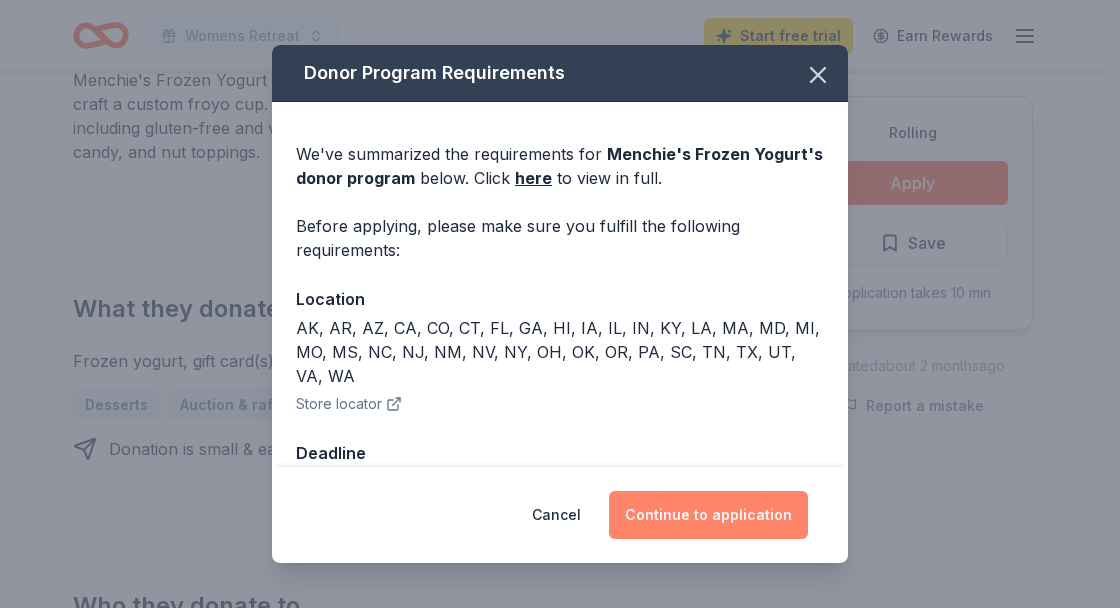 click on "Continue to application" at bounding box center [708, 515] 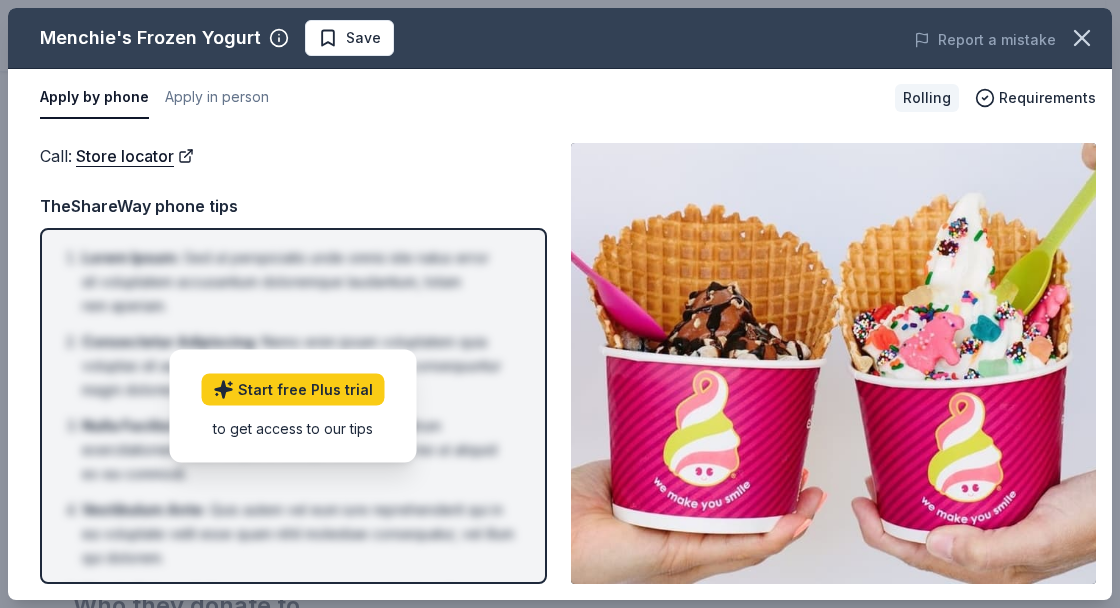 click on "Call : Store locator TheShareWay phone tips Lorem Ipsum :   Sed ut perspiciatis unde omnis iste natus error sit voluptatem accusantium doloremque laudantium, totam rem aperiam. Consectetur Adipiscing :   Nemo enim ipsam voluptatem quia voluptas sit aspernatur aut odit aut fugit, sed quia consequuntur magni dolores eos. Nulla Facilisi :   Ut enim ad minima veniam, quis nostrum exercitationem ullam corporis suscipit laboriosam, nisi ut aliquid ex ea commodi. Vestibulum Ante :   Quis autem vel eum iure reprehenderit qui in ea voluptate velit esse quam nihil molestiae consequatur, vel illum qui dolorem. Mauris Euismod :   At vero eos et accusamus et iusto odio dignissimos ducimus qui blanditiis praesentium voluptatum deleniti atque corrupti. Donec Vitae :   Nam libero tempore, cum soluta nobis est eligendi optio cumque nihil impedit quo minus id quod maxime placeat facere. Start free Plus trial to get access to our tips" at bounding box center [293, 363] 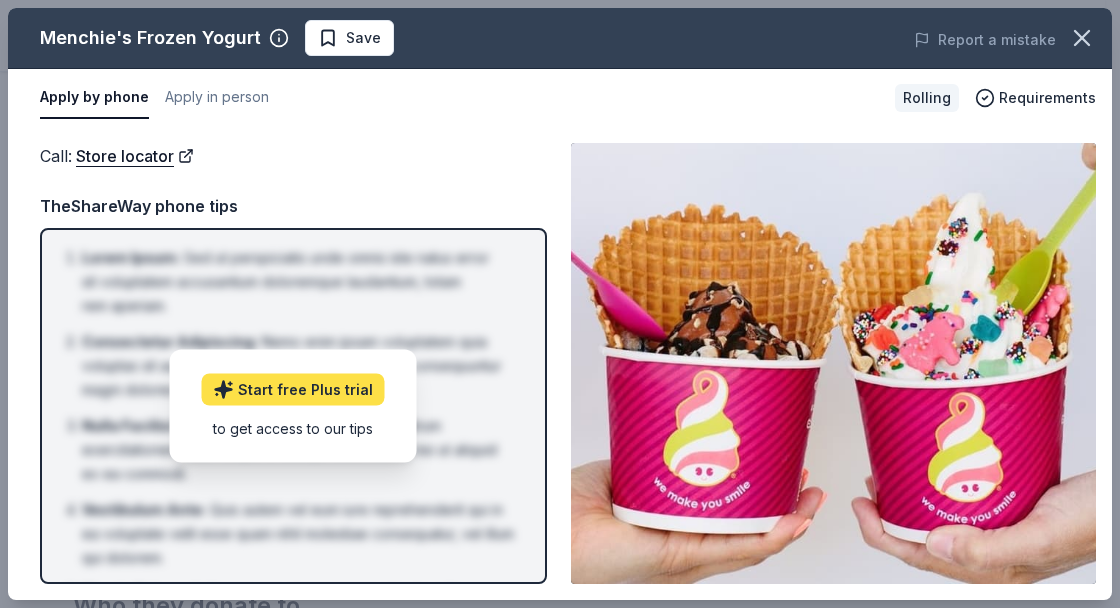 click on "Start free Plus trial" at bounding box center (293, 389) 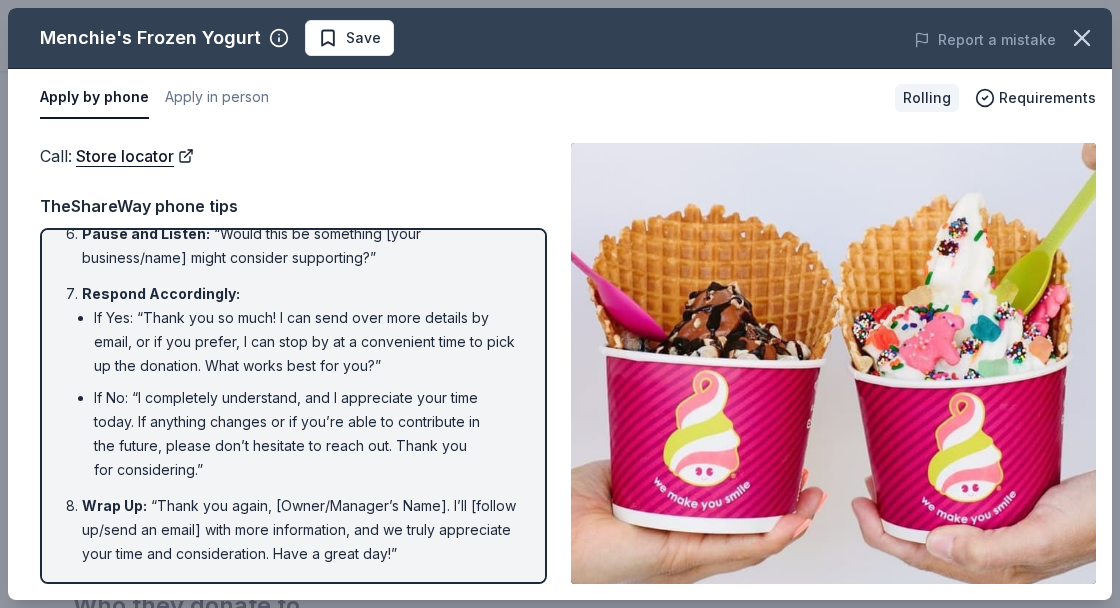scroll, scrollTop: 1095, scrollLeft: 0, axis: vertical 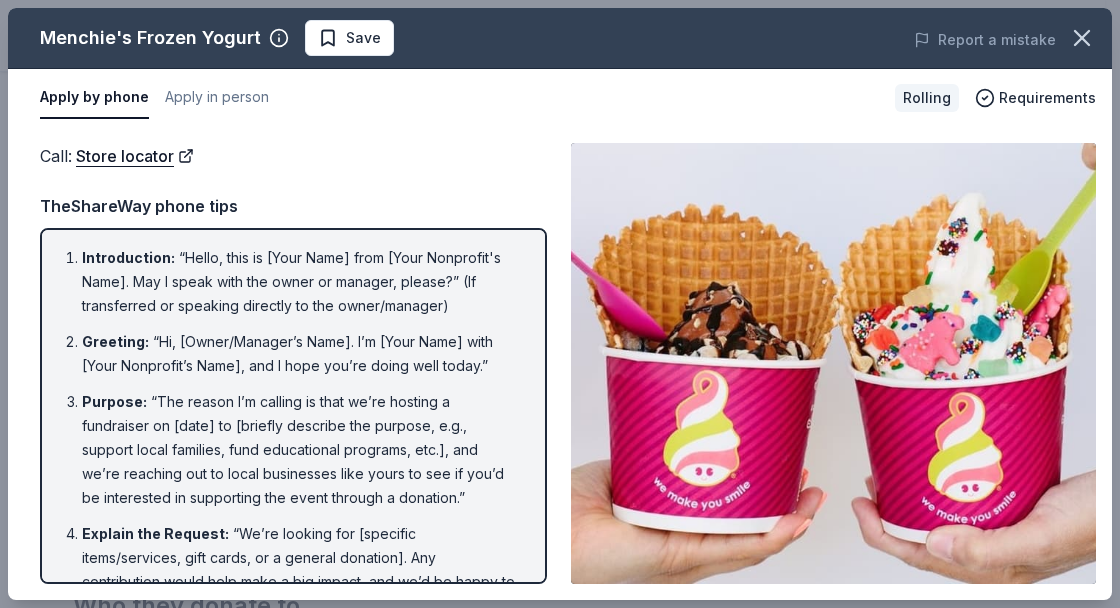 drag, startPoint x: 109, startPoint y: 312, endPoint x: 364, endPoint y: 379, distance: 263.6551 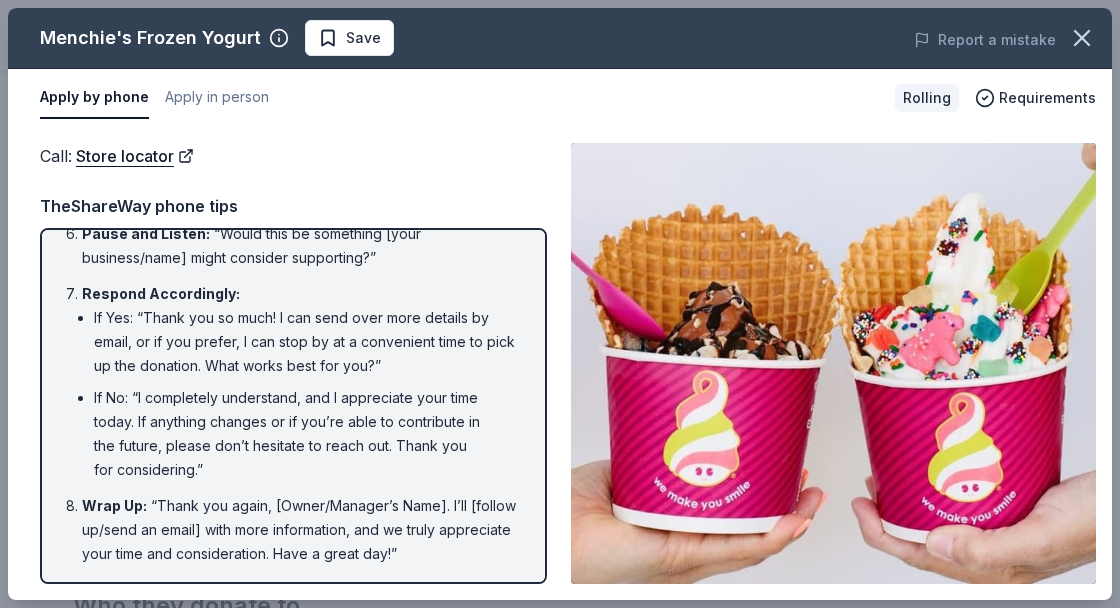 scroll, scrollTop: 1095, scrollLeft: 0, axis: vertical 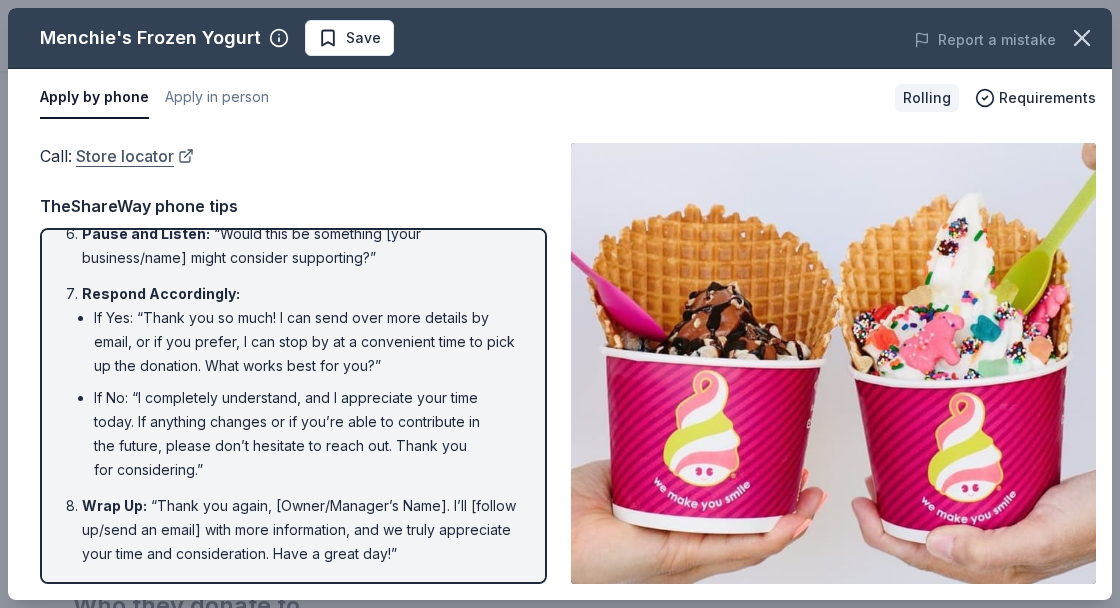 click on "Store locator" at bounding box center [135, 156] 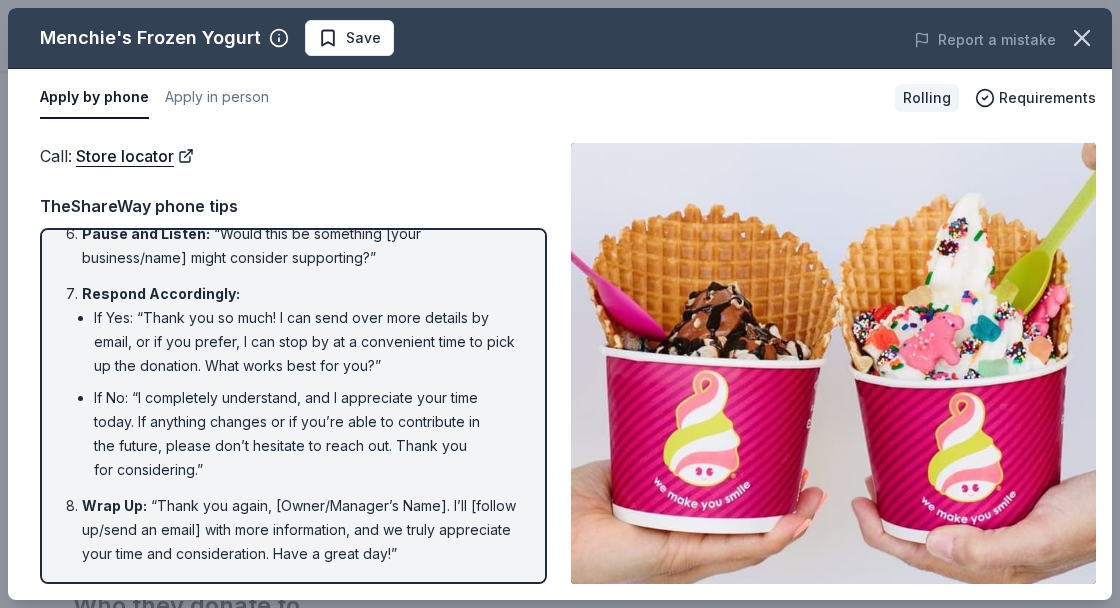 scroll, scrollTop: 995, scrollLeft: 0, axis: vertical 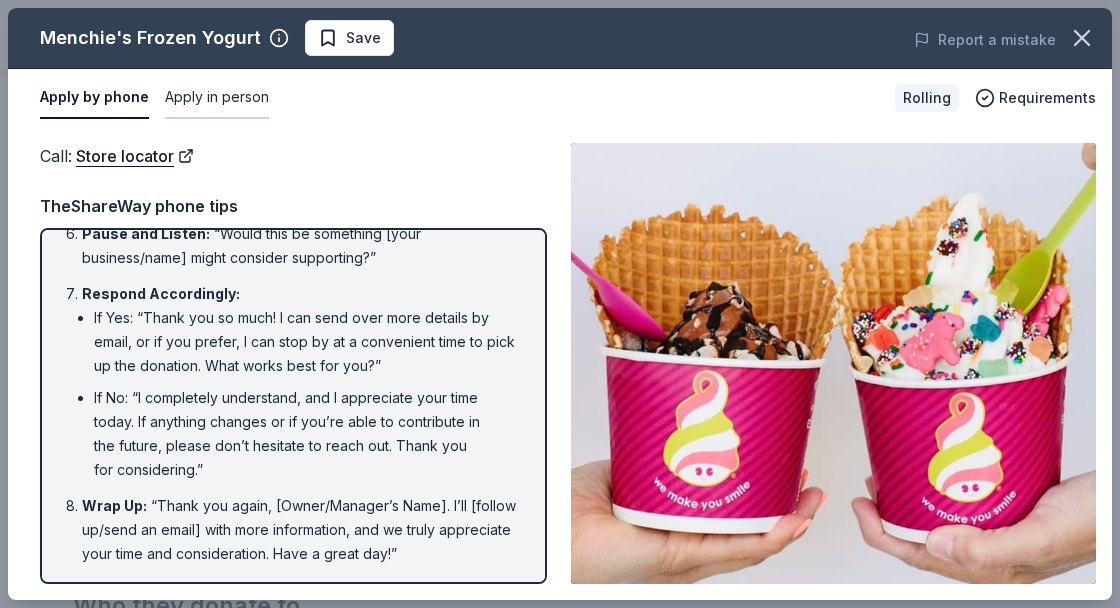 click on "Apply in person" at bounding box center [217, 98] 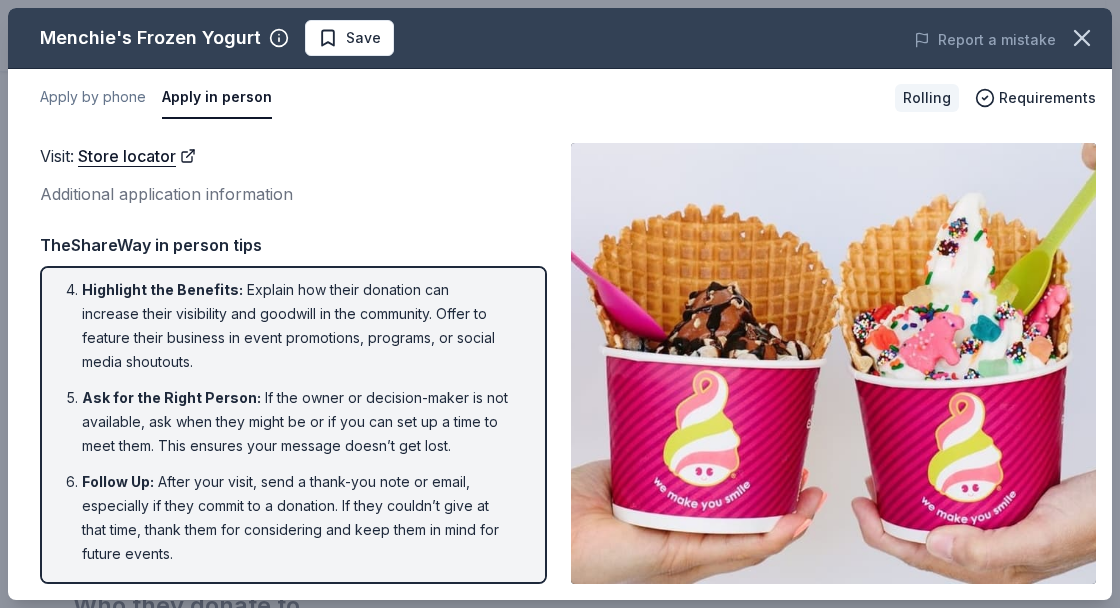 scroll, scrollTop: 623, scrollLeft: 0, axis: vertical 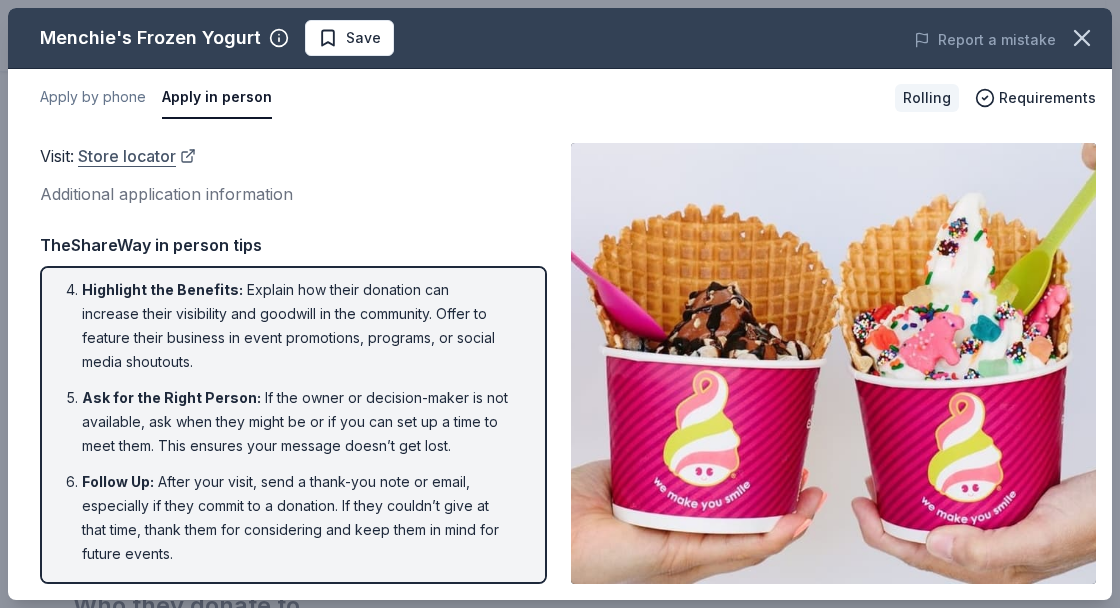 click on "Store locator" at bounding box center [137, 156] 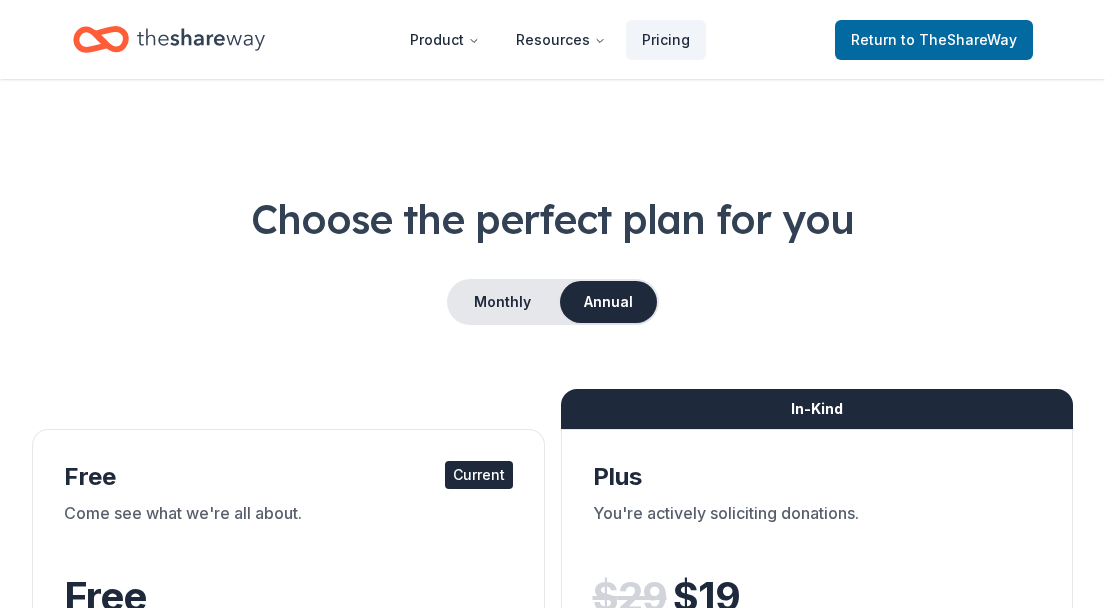 scroll, scrollTop: 0, scrollLeft: 0, axis: both 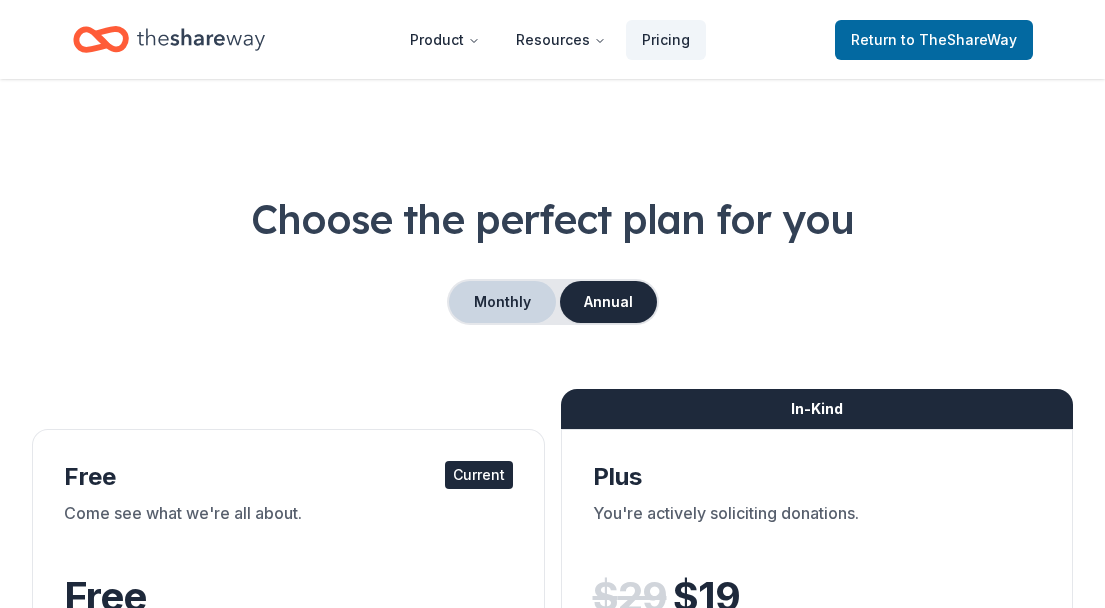click on "Monthly" at bounding box center [502, 302] 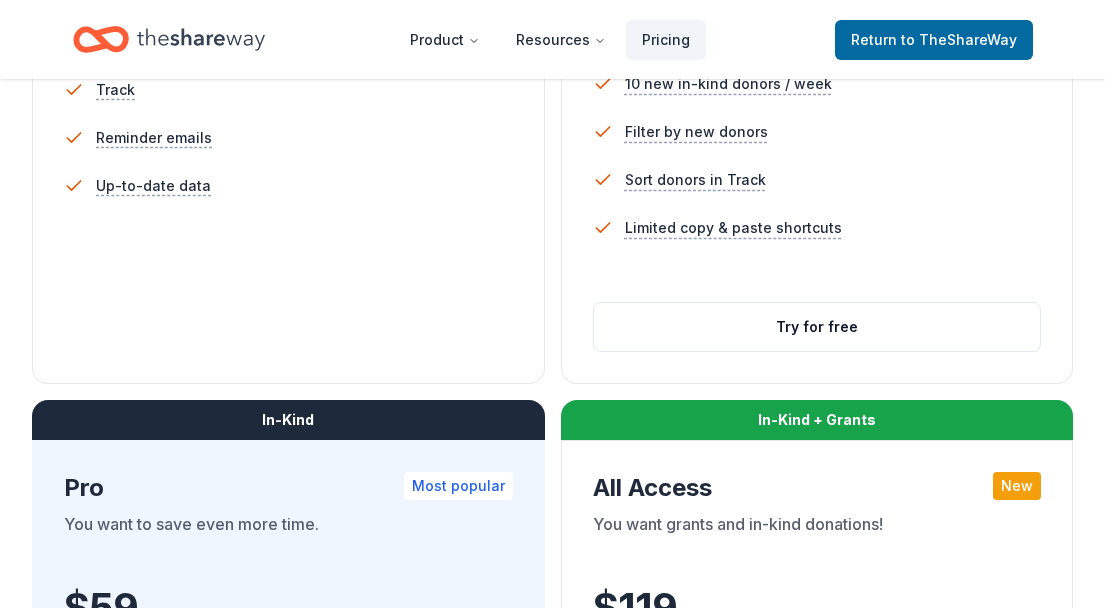 scroll, scrollTop: 800, scrollLeft: 0, axis: vertical 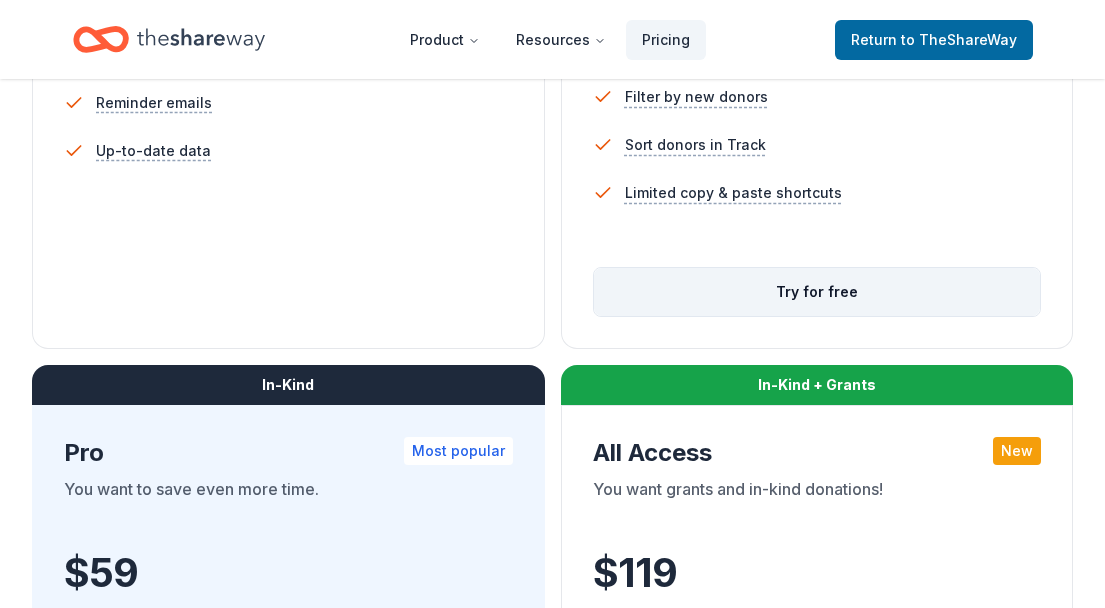 click on "Try for free" at bounding box center (817, 292) 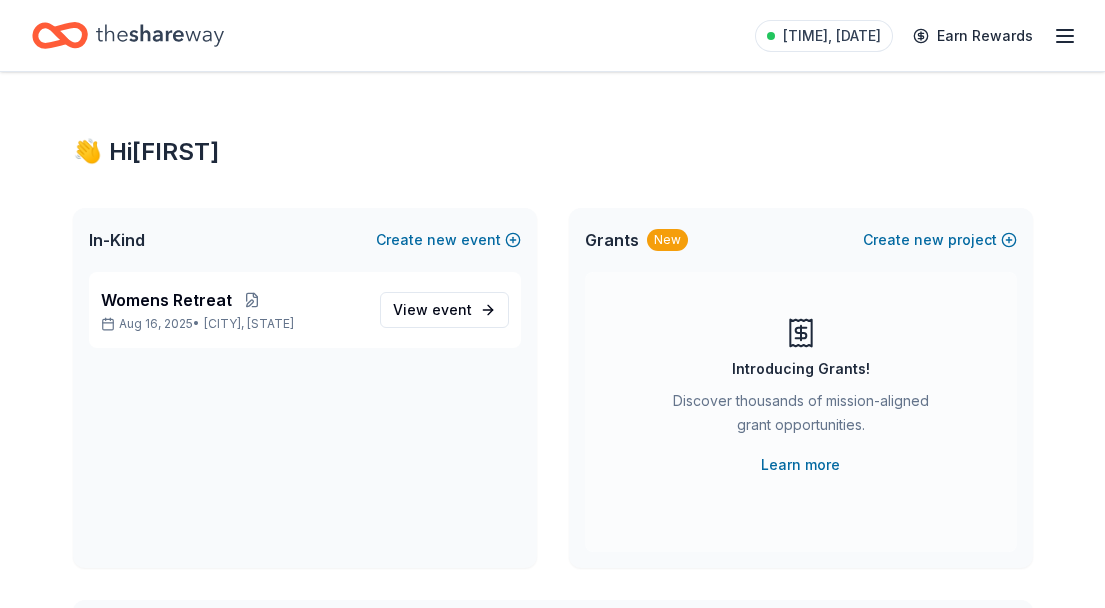 scroll, scrollTop: 0, scrollLeft: 0, axis: both 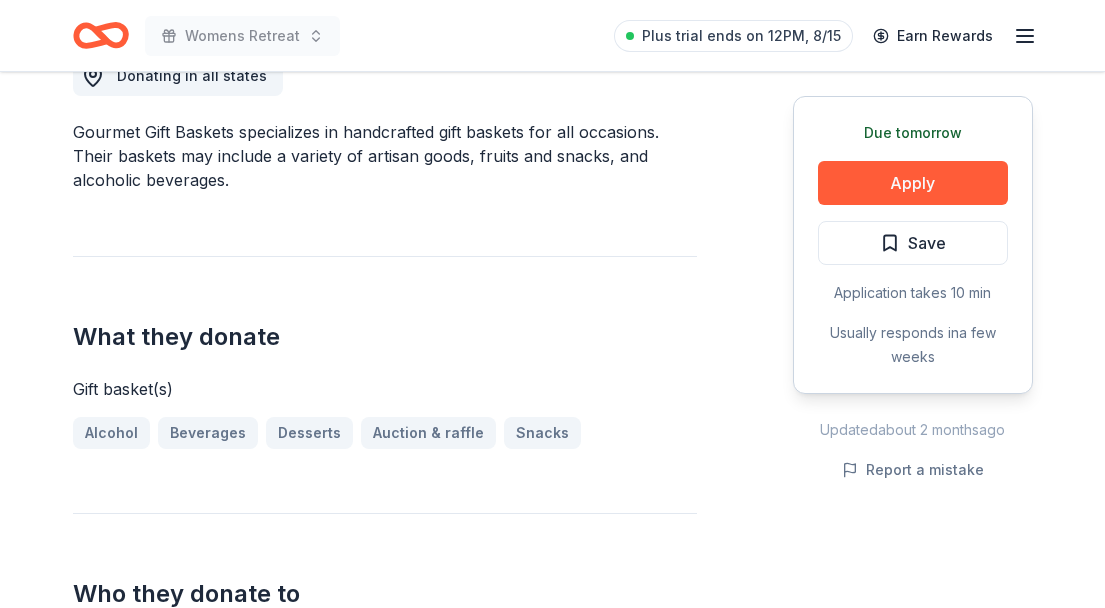 click on "Due tomorrow" at bounding box center [913, 133] 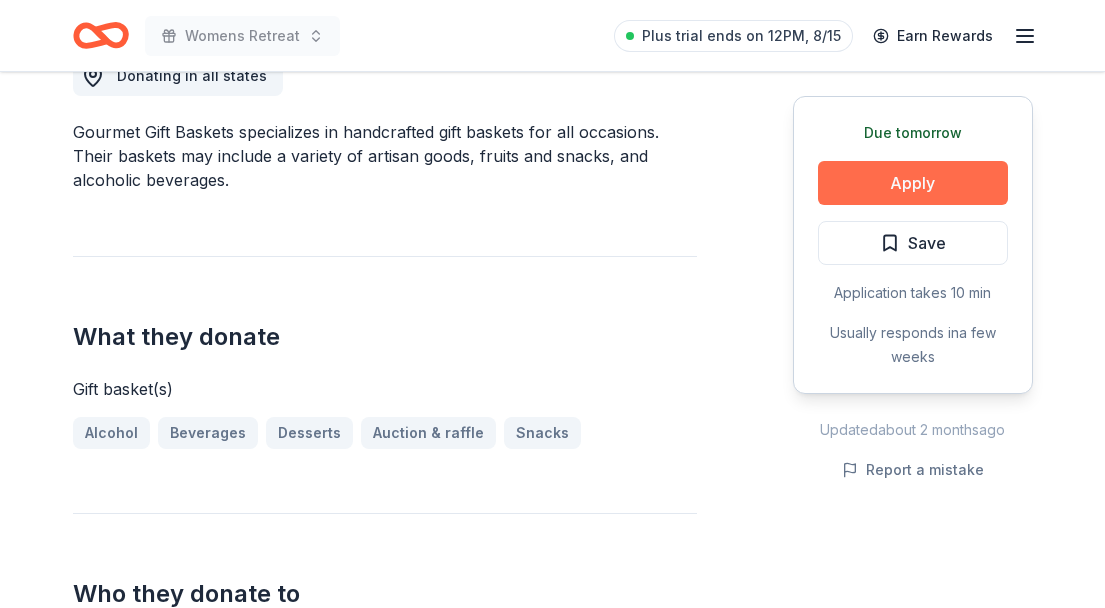 click on "Apply" at bounding box center (913, 183) 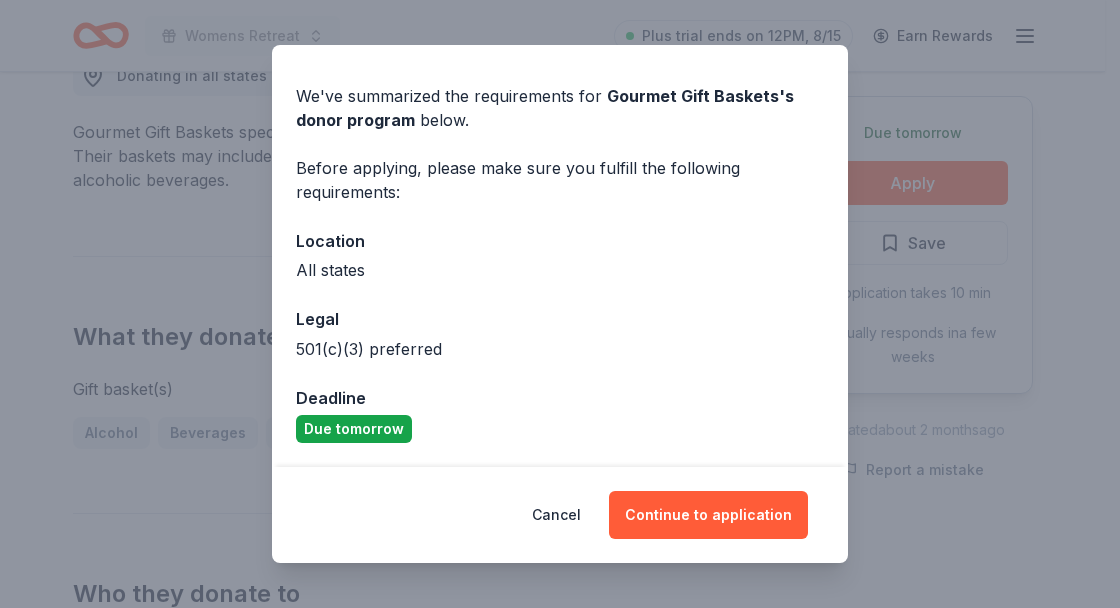 scroll, scrollTop: 208, scrollLeft: 0, axis: vertical 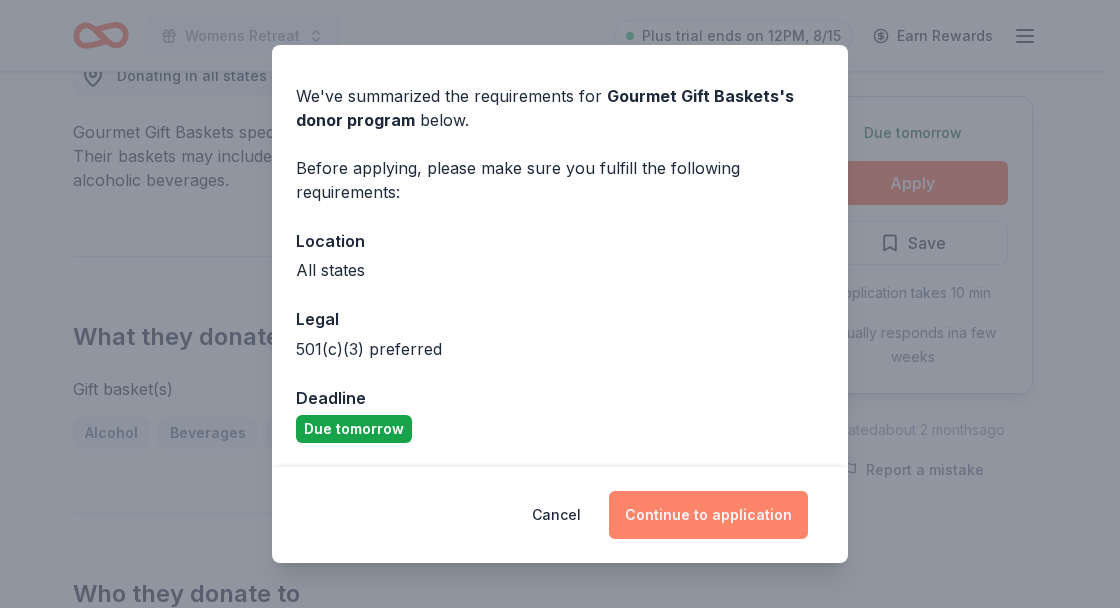 click on "Continue to application" at bounding box center [708, 515] 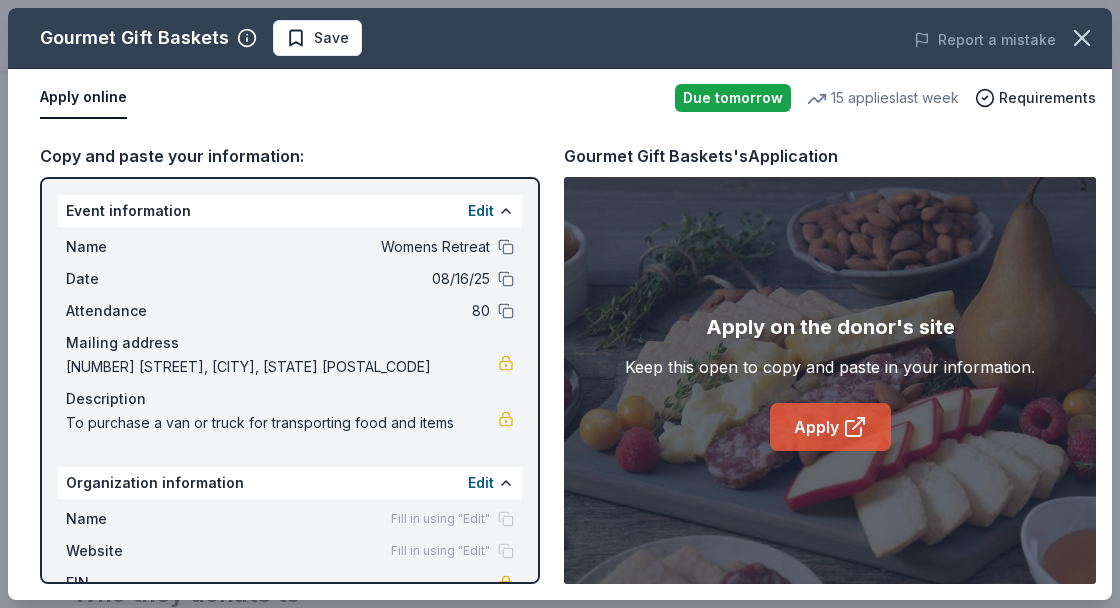 click 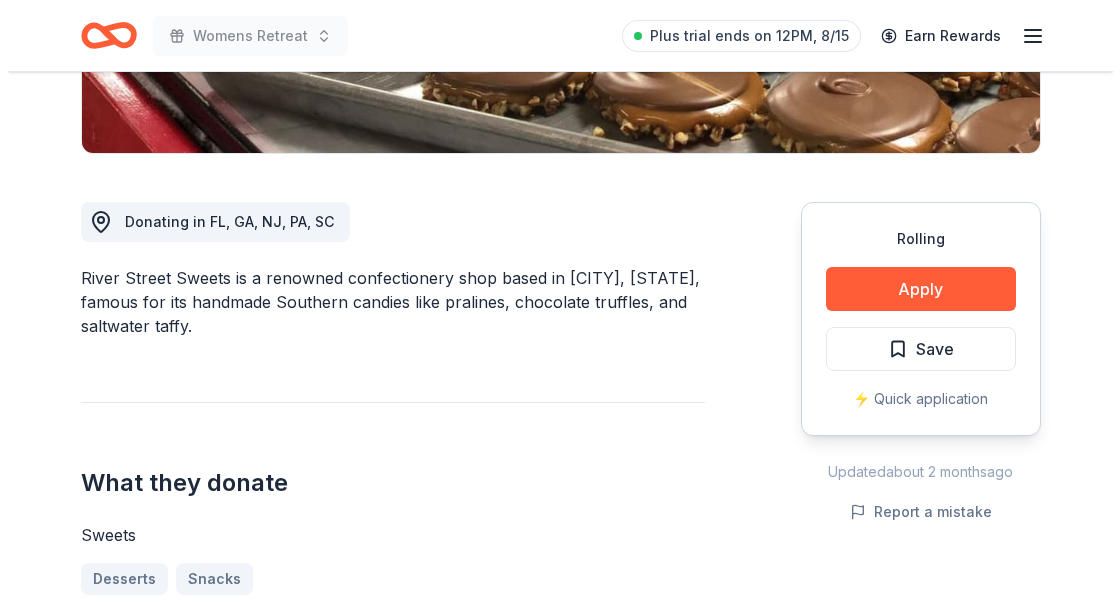 scroll, scrollTop: 500, scrollLeft: 0, axis: vertical 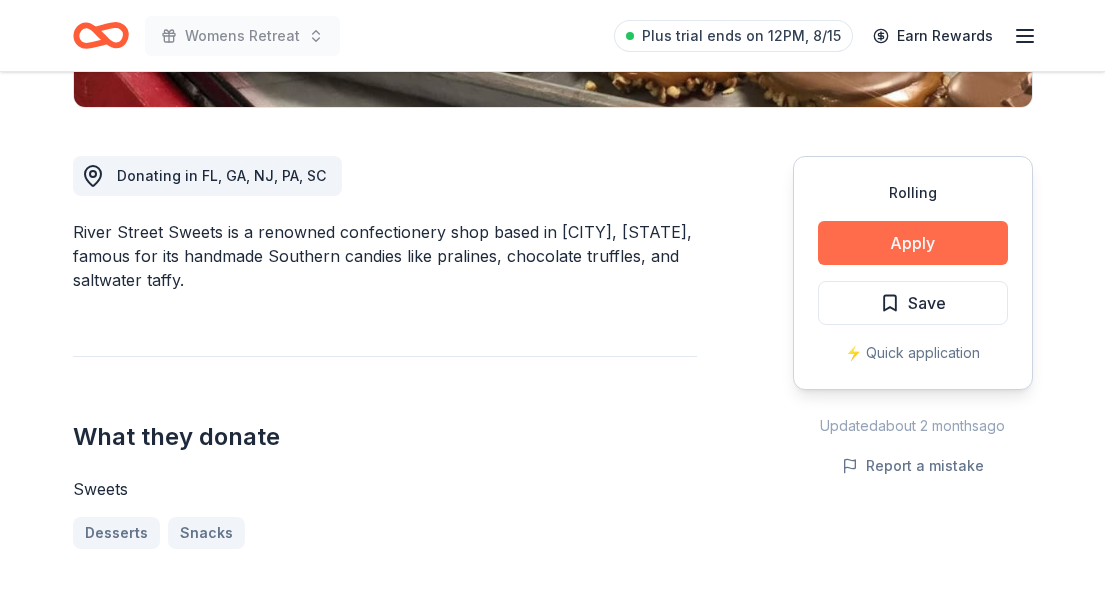 click on "Apply" at bounding box center (913, 243) 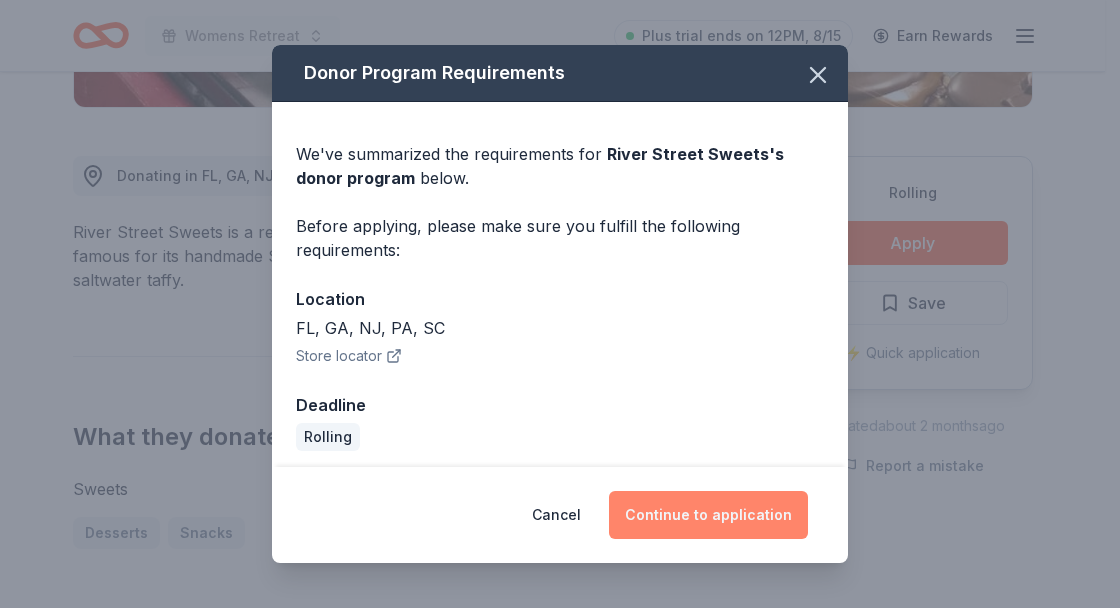 click on "Continue to application" at bounding box center (708, 515) 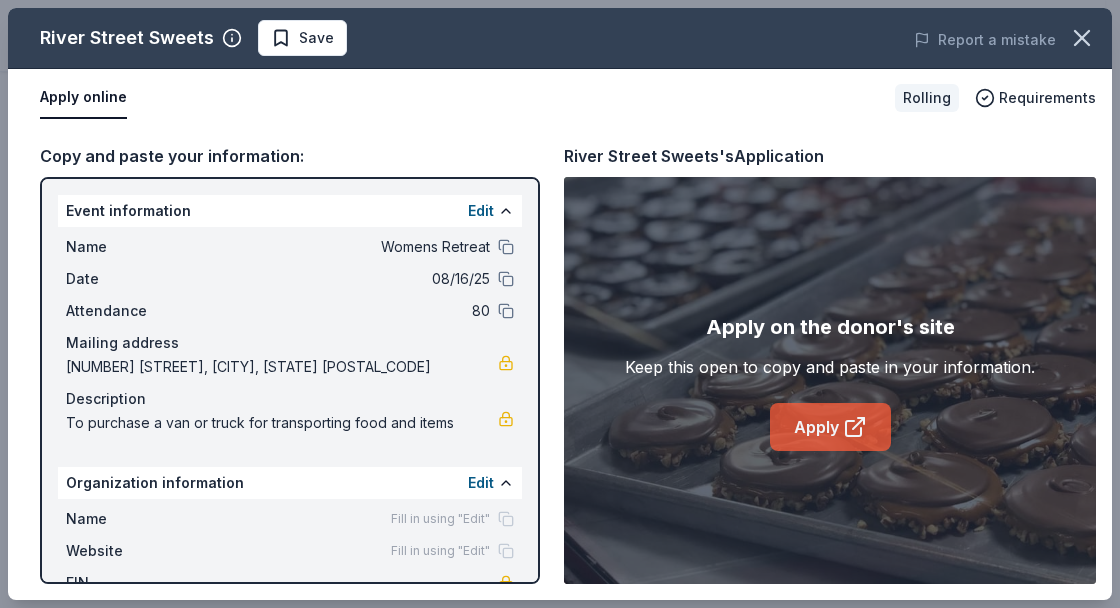 click on "Apply" at bounding box center (830, 427) 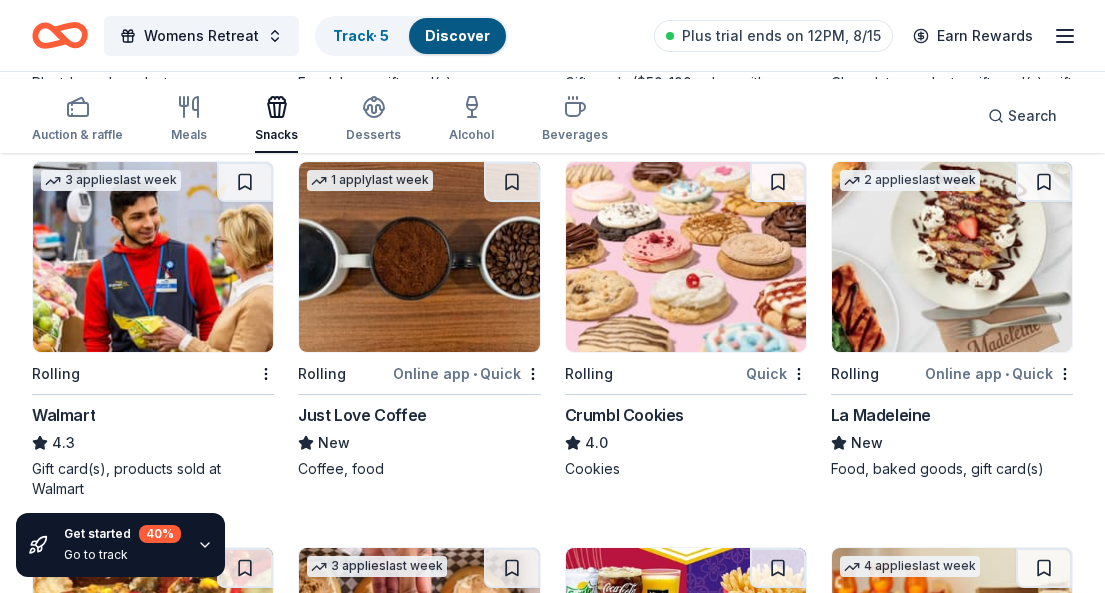 scroll, scrollTop: 1400, scrollLeft: 0, axis: vertical 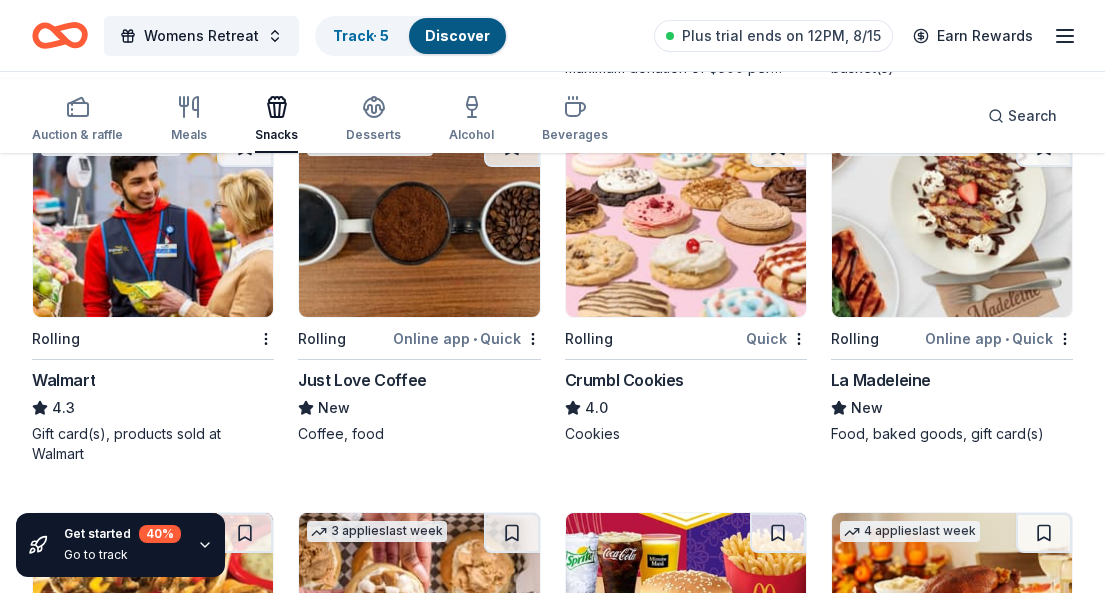 click on "Chocolate products, gift card(s), gift basket(s)" at bounding box center (952, 58) 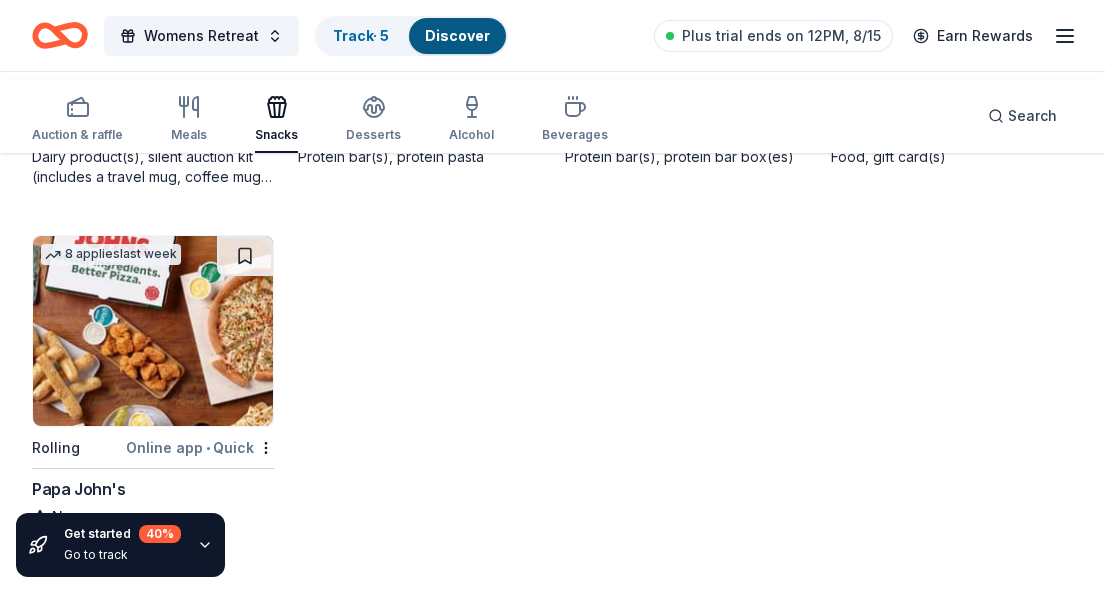 scroll, scrollTop: 4700, scrollLeft: 0, axis: vertical 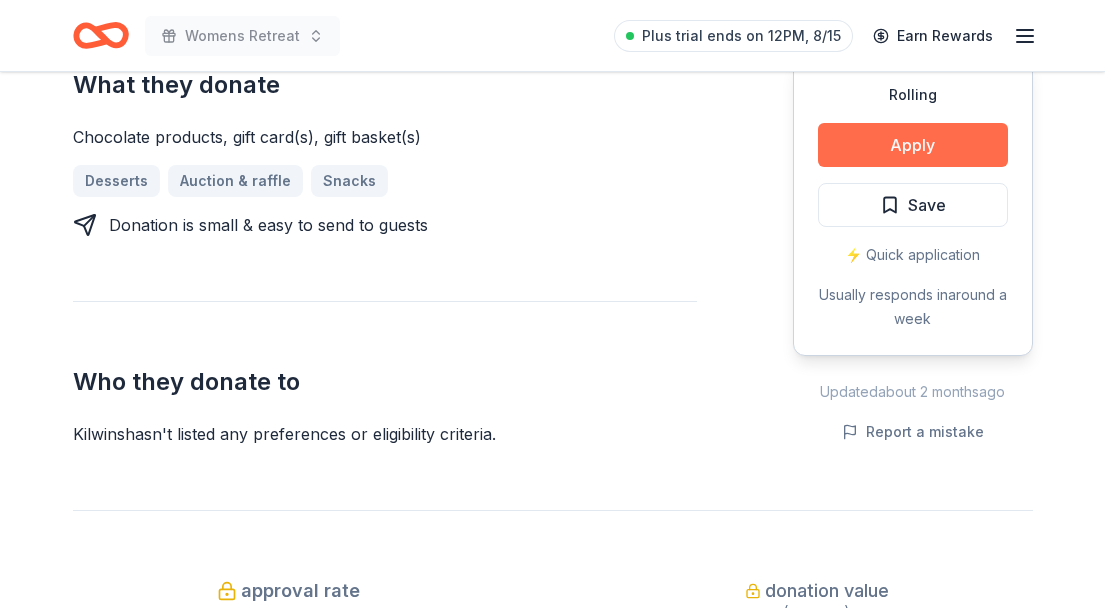 click on "Apply" at bounding box center (913, 145) 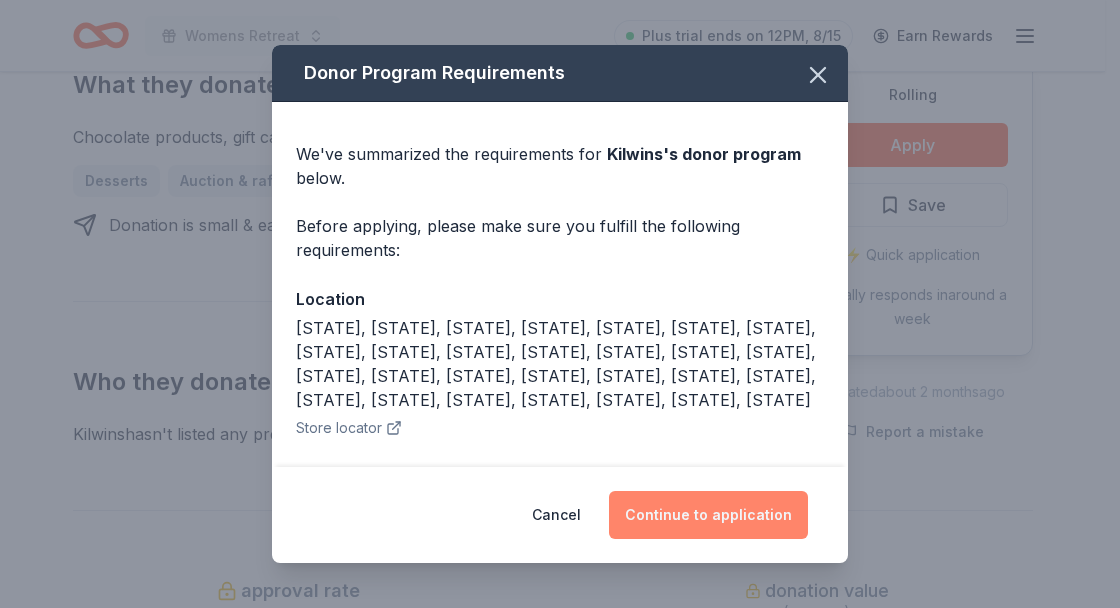 click on "Continue to application" at bounding box center [708, 515] 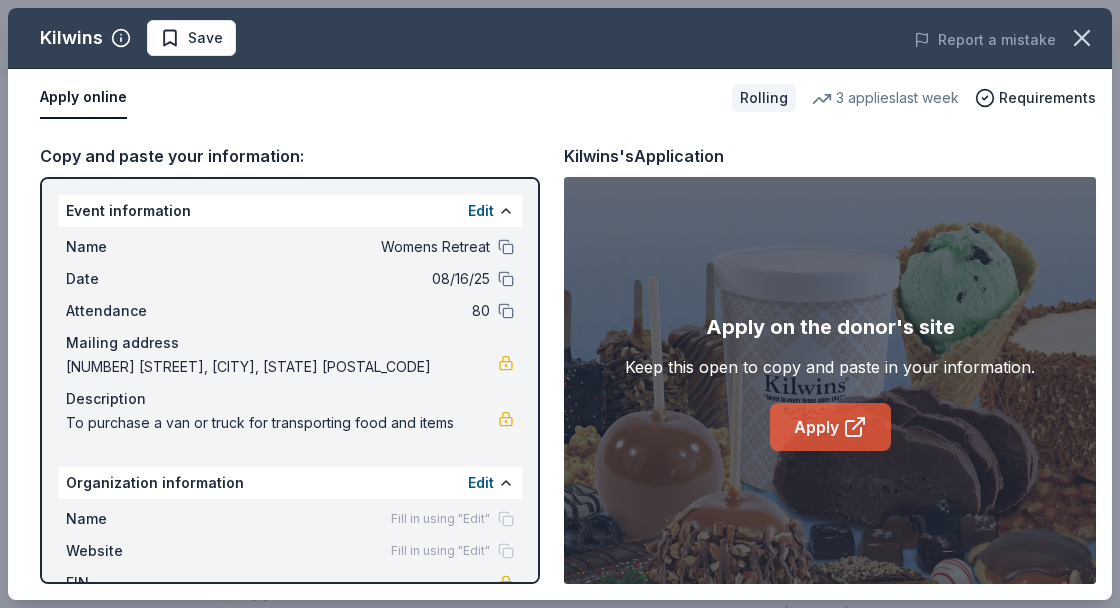 click on "Apply" at bounding box center [830, 427] 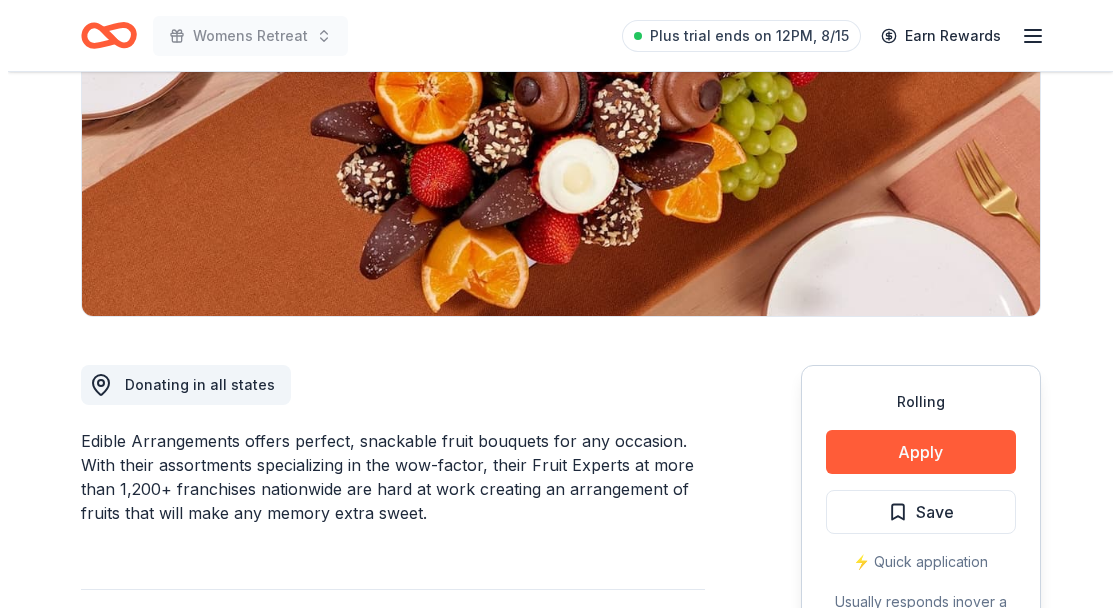 scroll, scrollTop: 500, scrollLeft: 0, axis: vertical 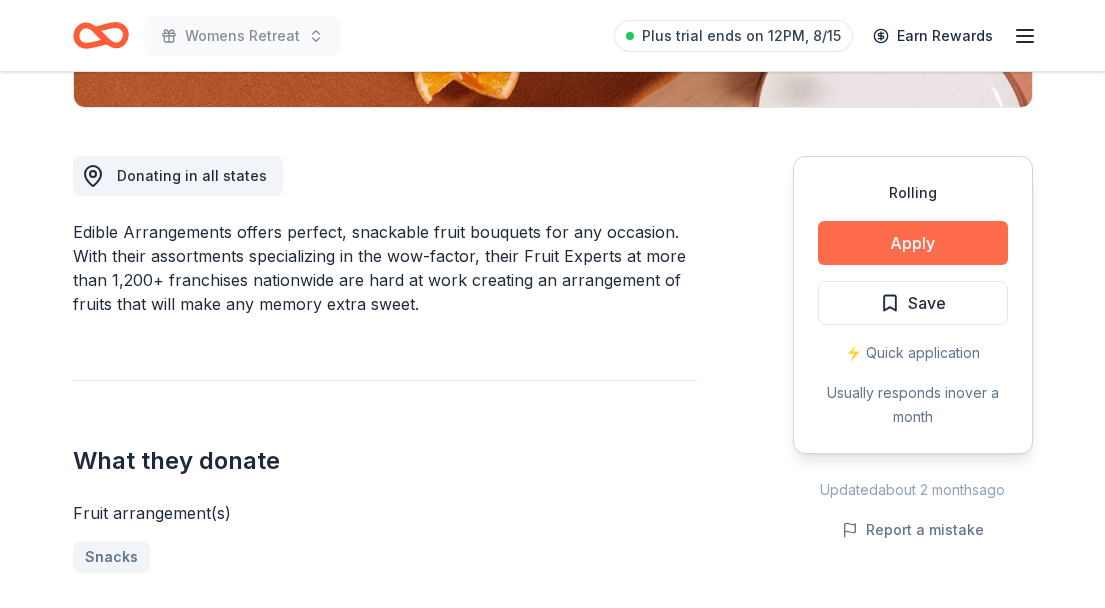 click on "Apply" at bounding box center [913, 243] 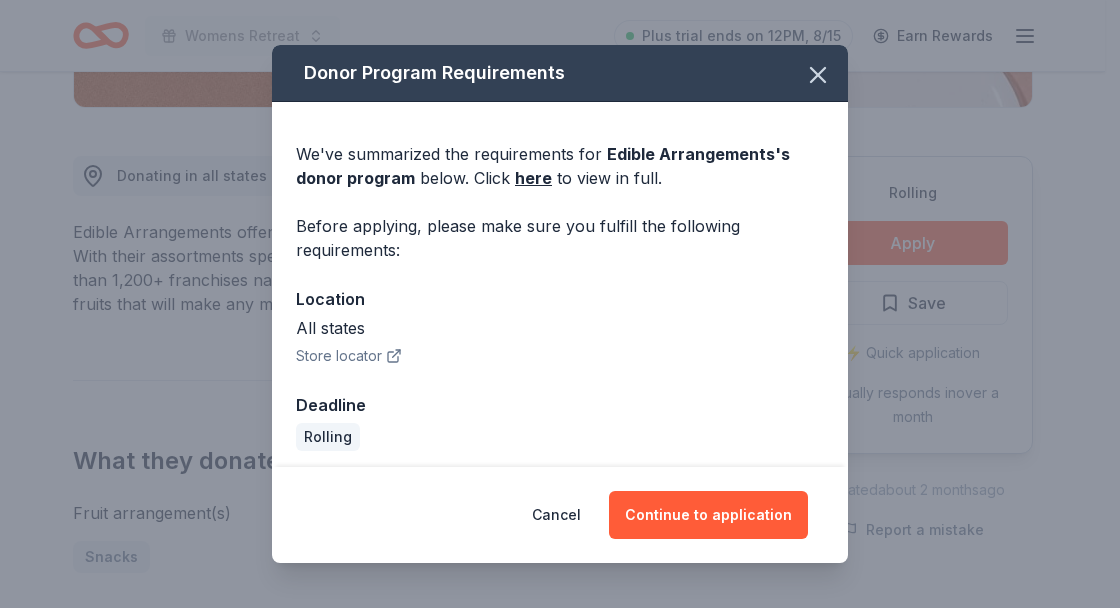 click 